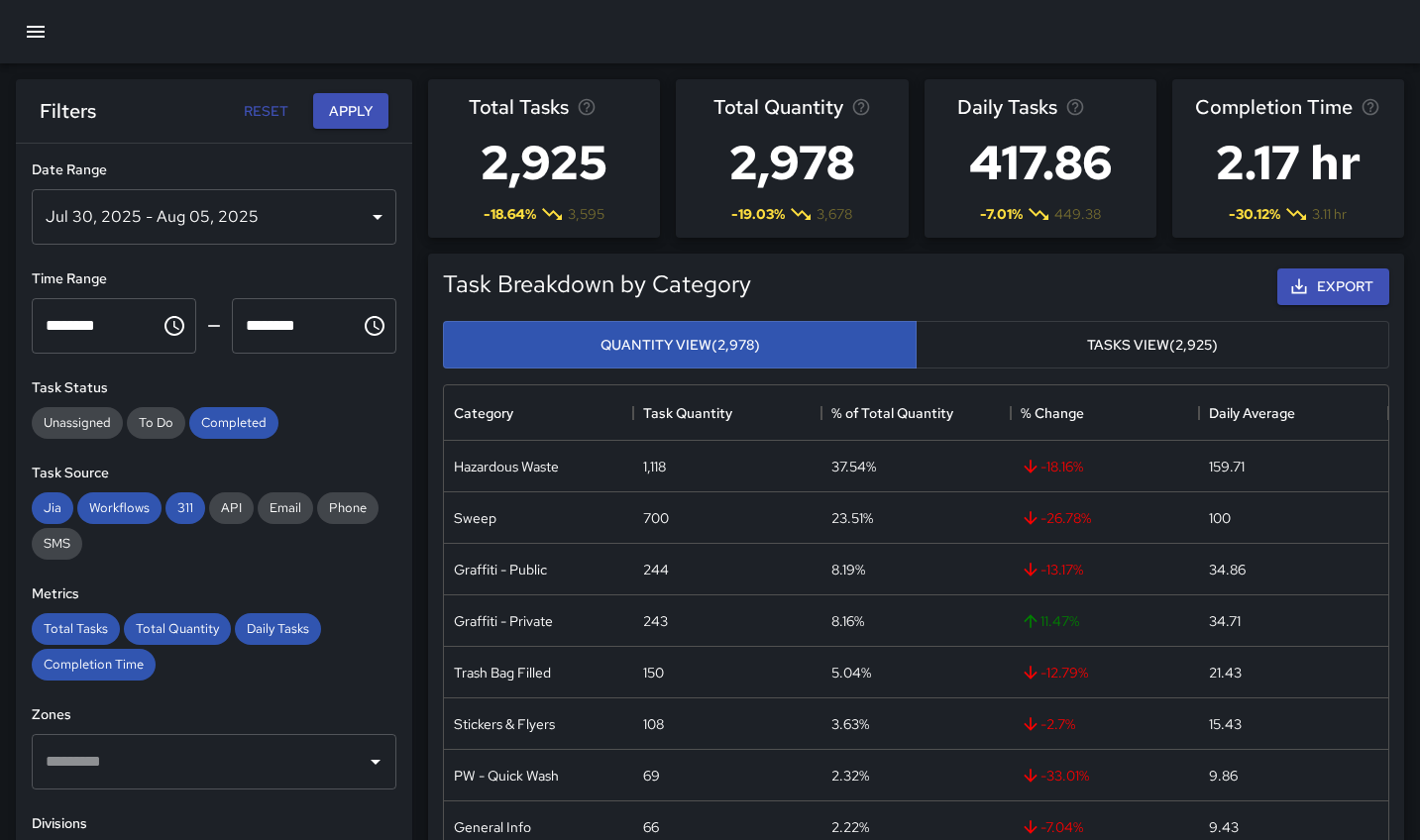 scroll, scrollTop: 0, scrollLeft: 0, axis: both 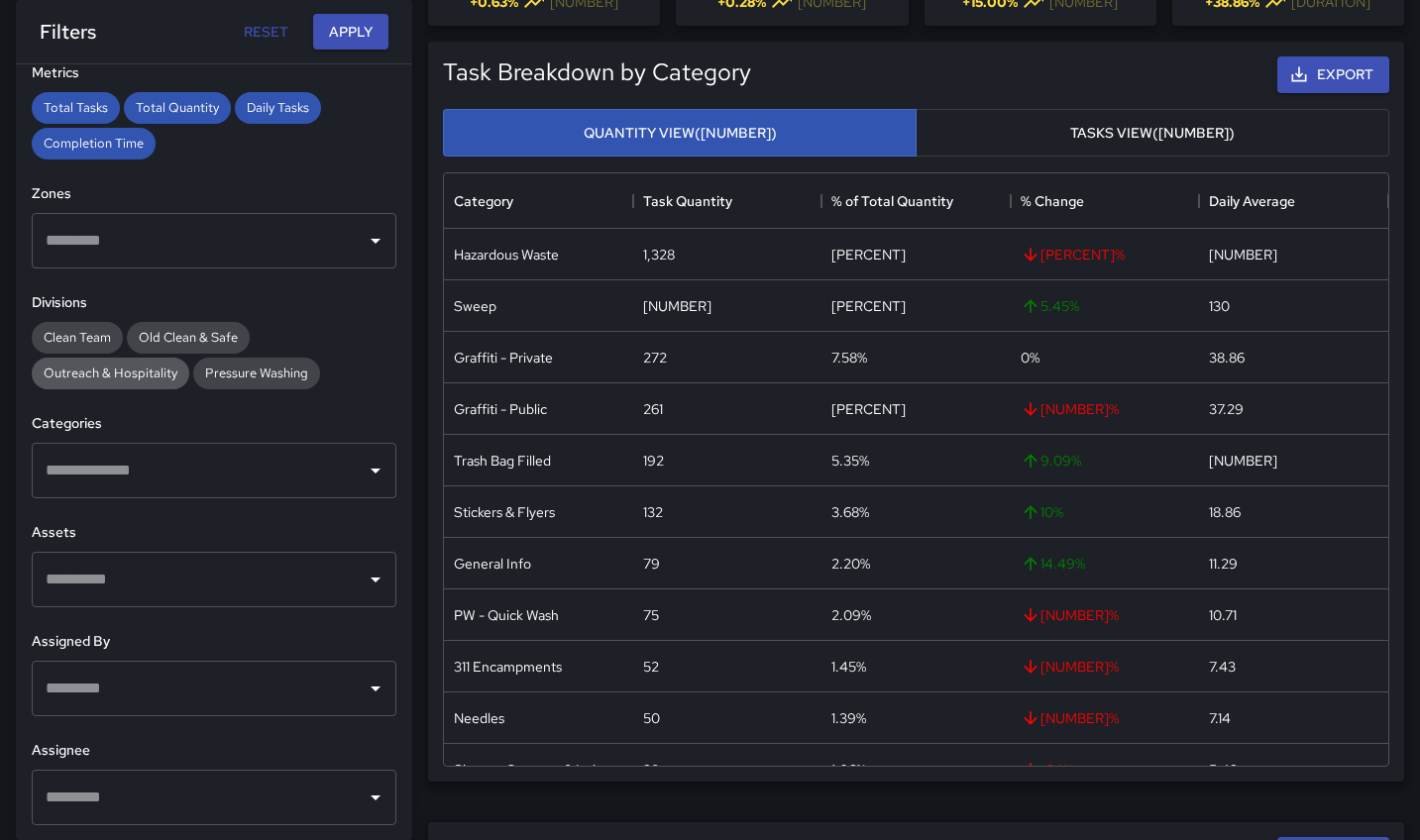 click on "Outreach & Hospitality" at bounding box center (110, 372) 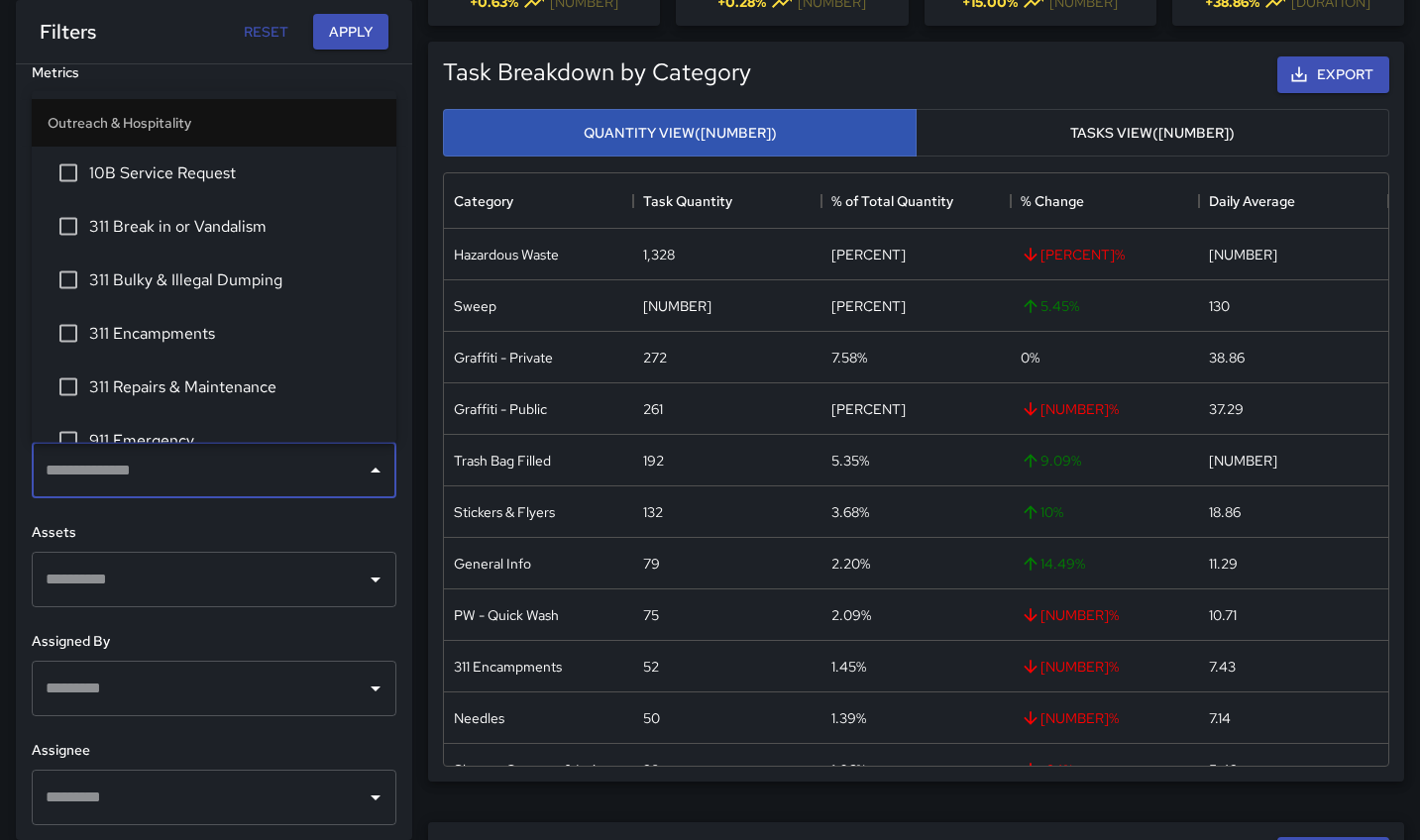click at bounding box center (199, 471) 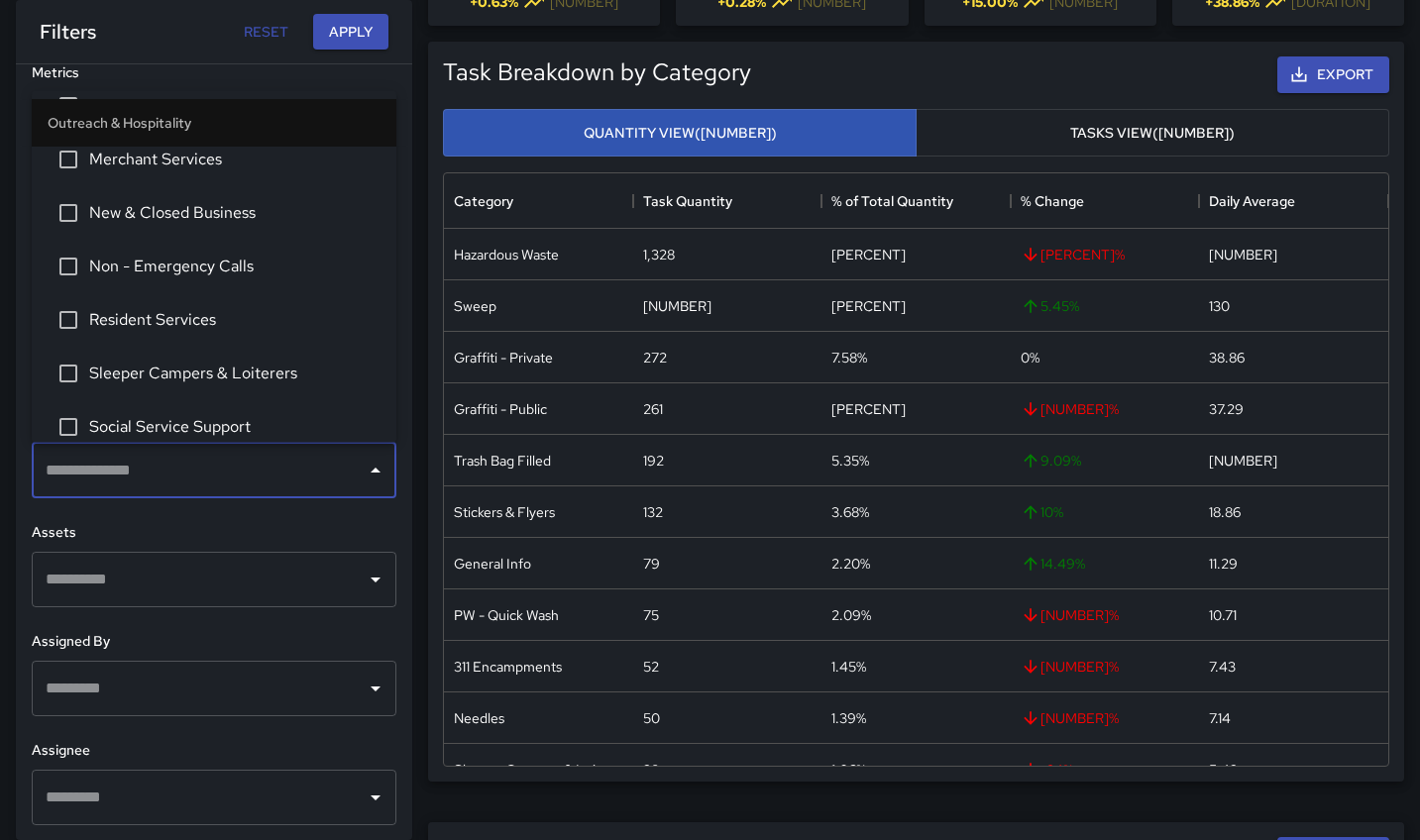scroll, scrollTop: 514, scrollLeft: 0, axis: vertical 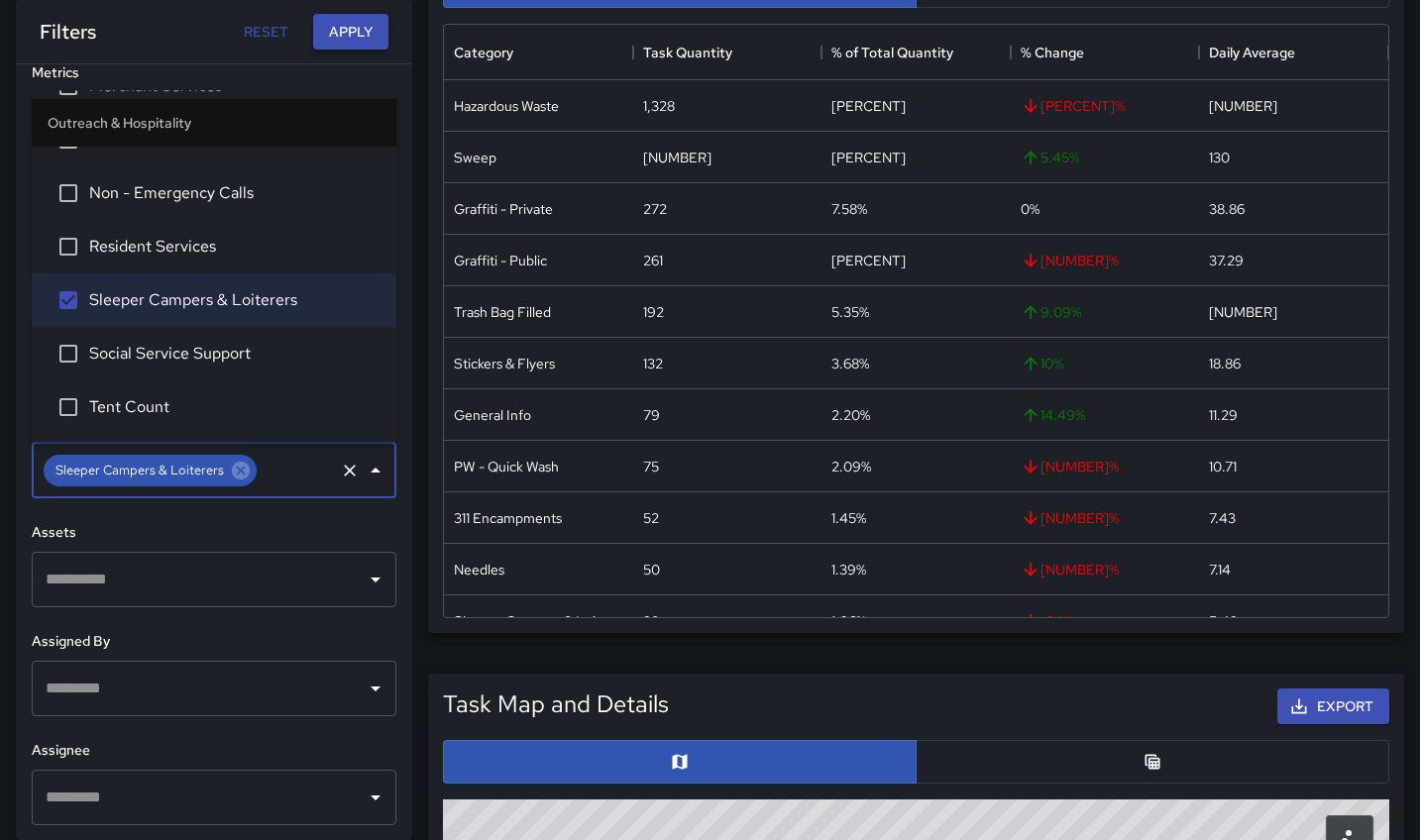 click on "Apply" at bounding box center [351, 32] 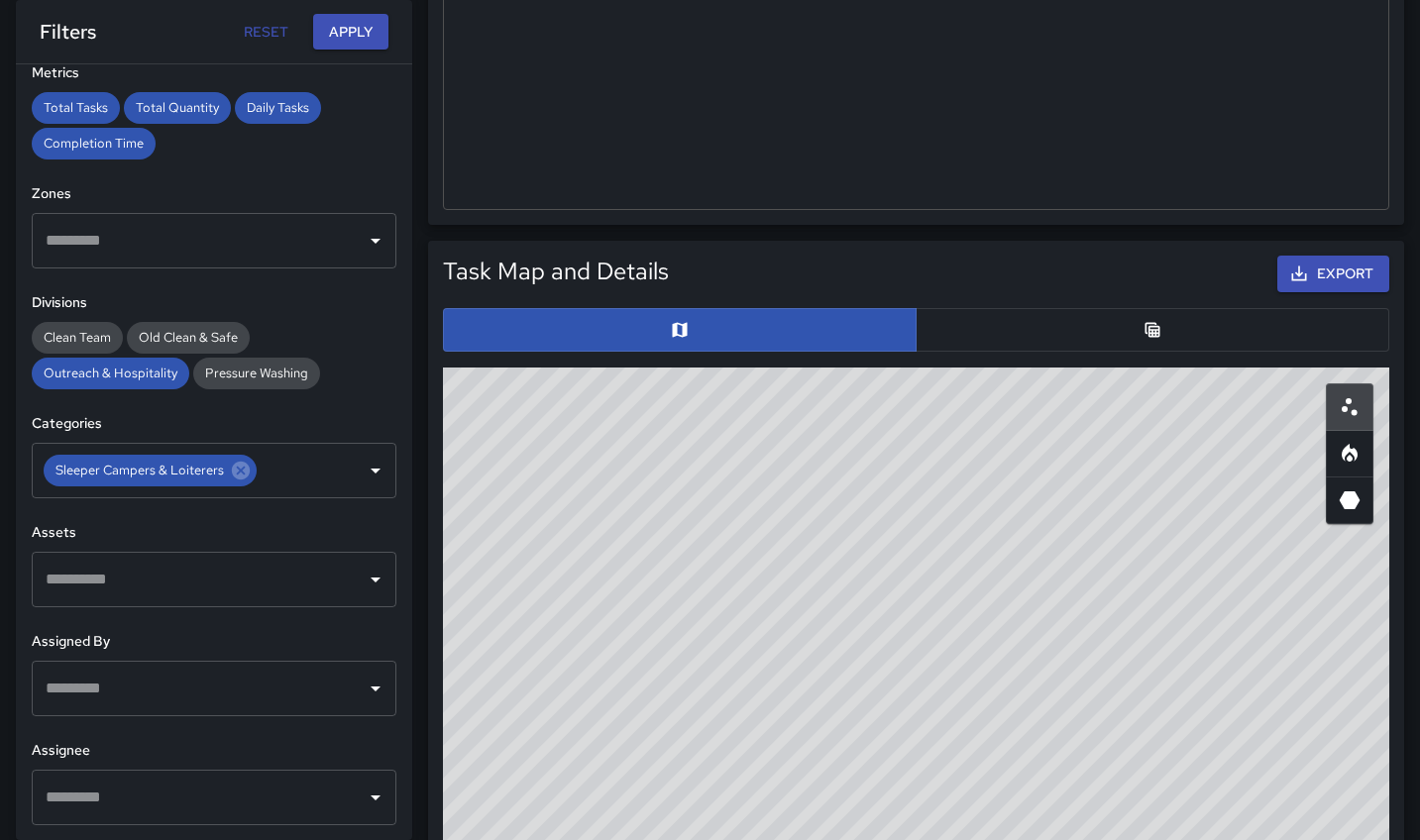 scroll, scrollTop: 767, scrollLeft: 0, axis: vertical 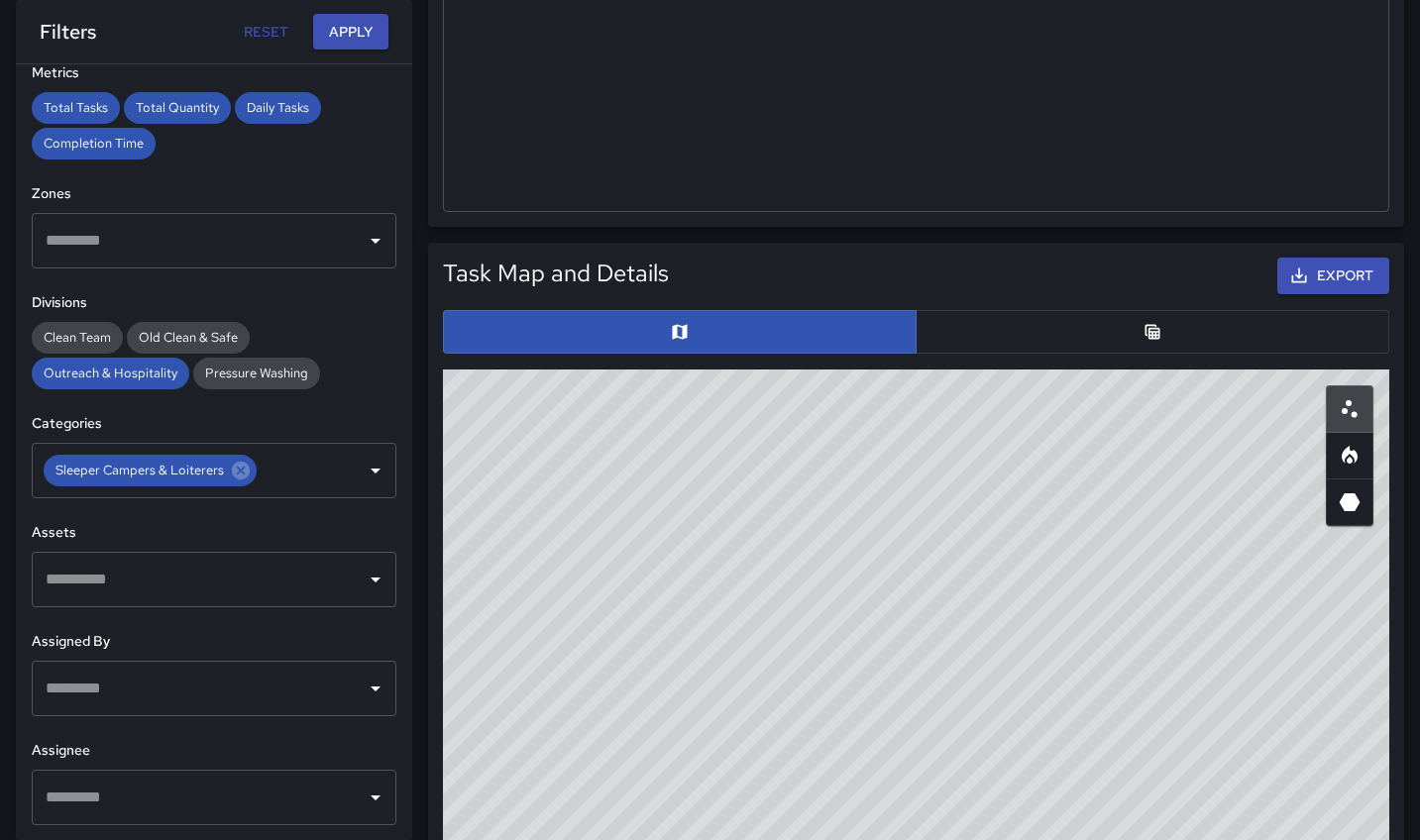 click on "© Mapbox   © OpenStreetMap   Improve this map" at bounding box center (916, 766) 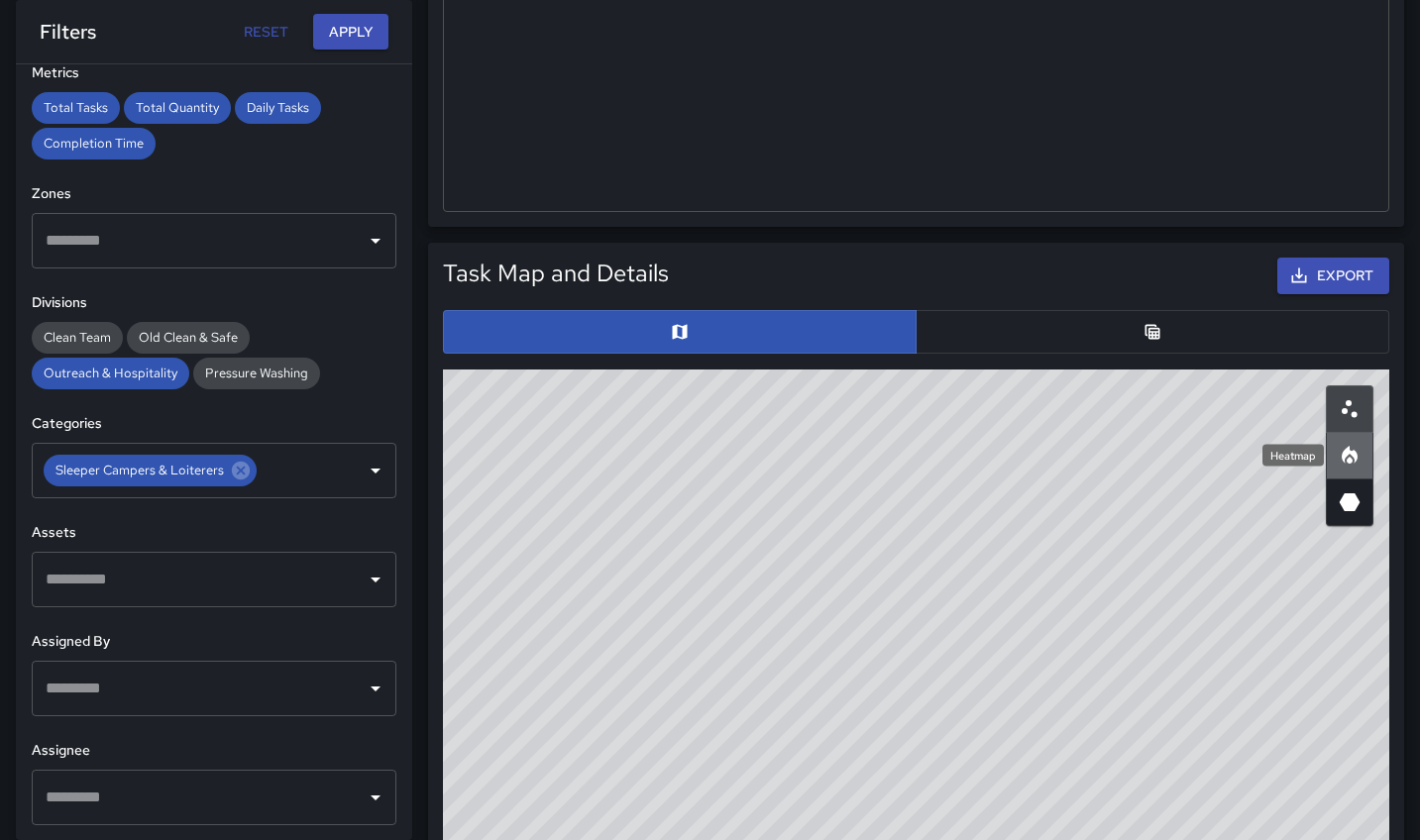 click 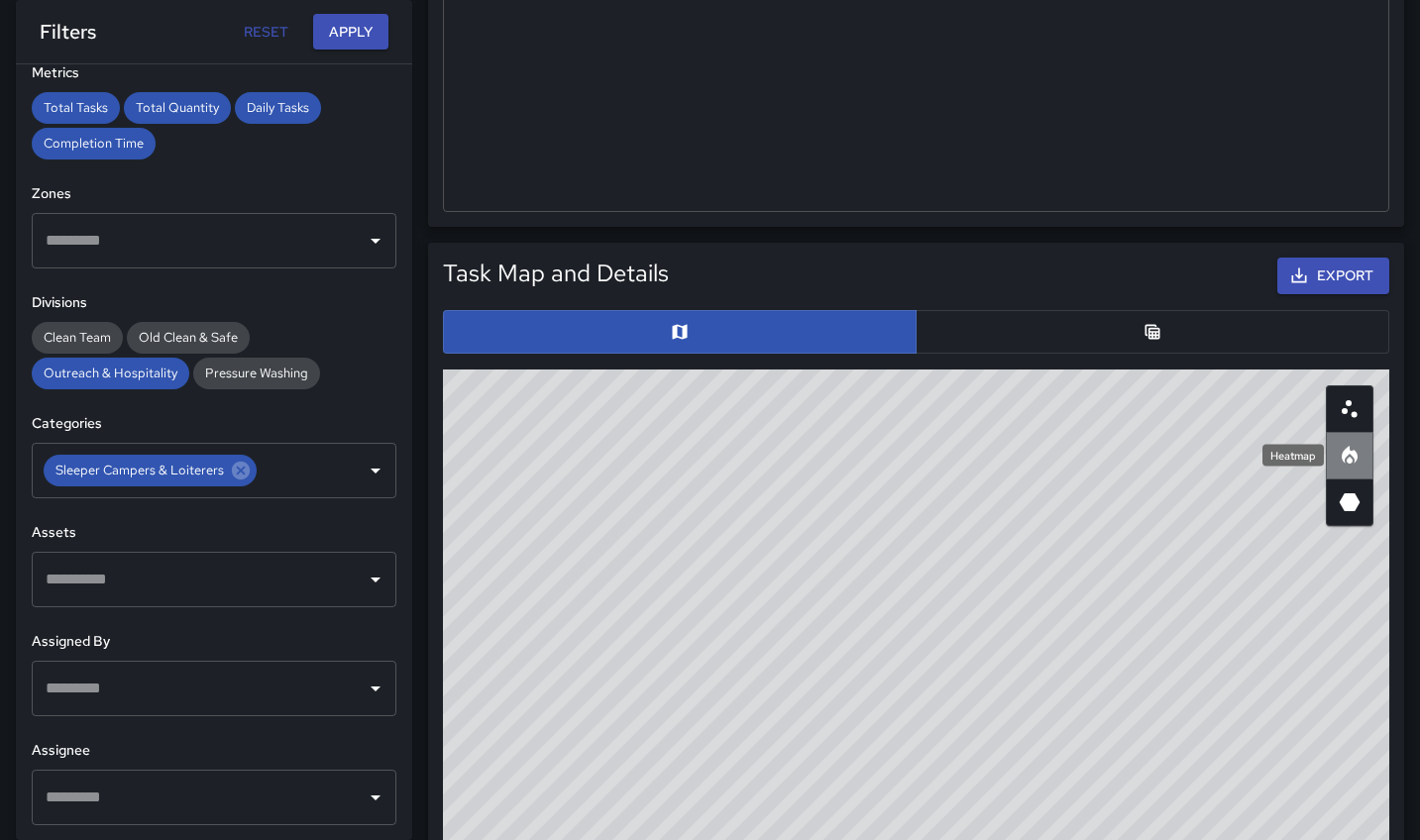 click 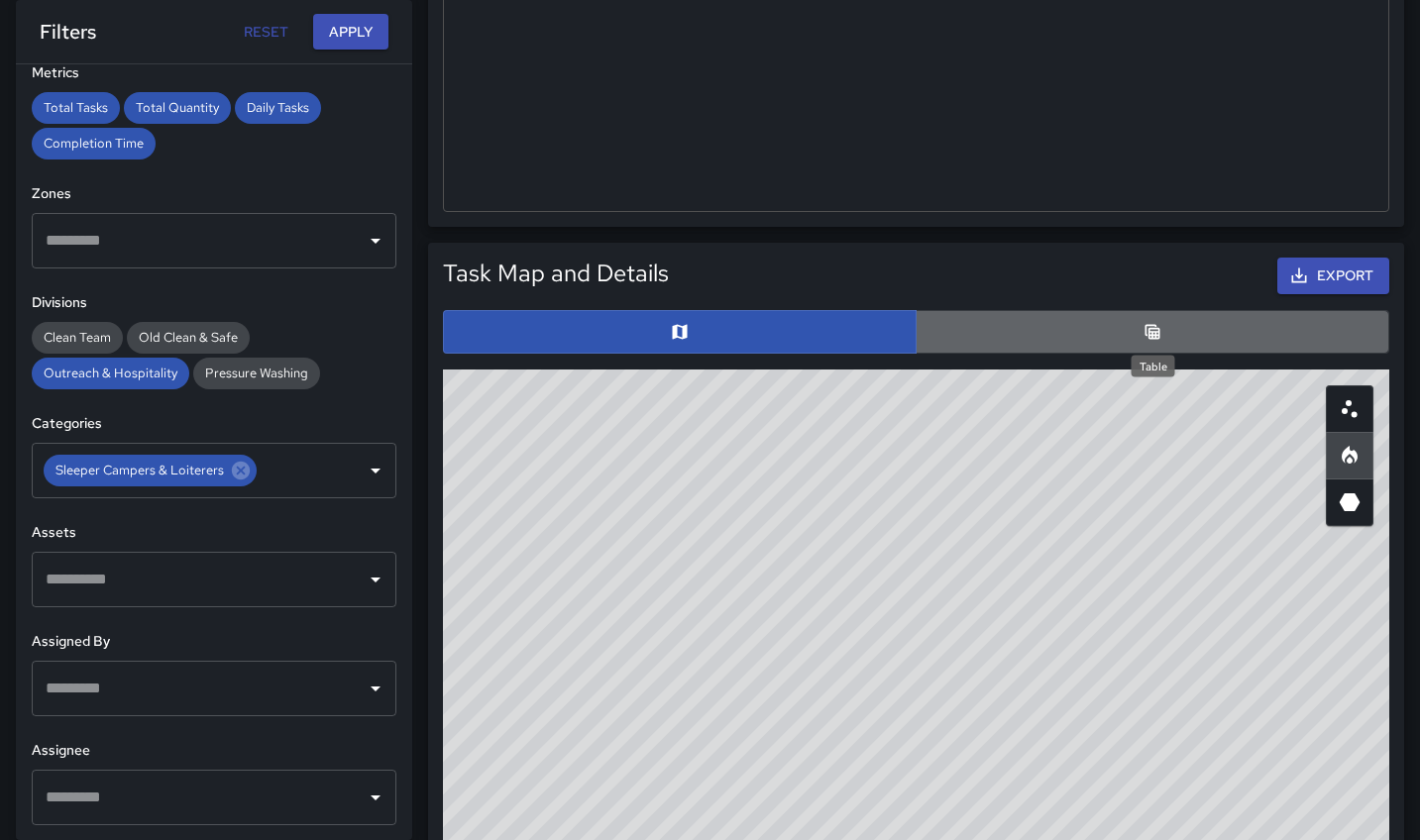 click 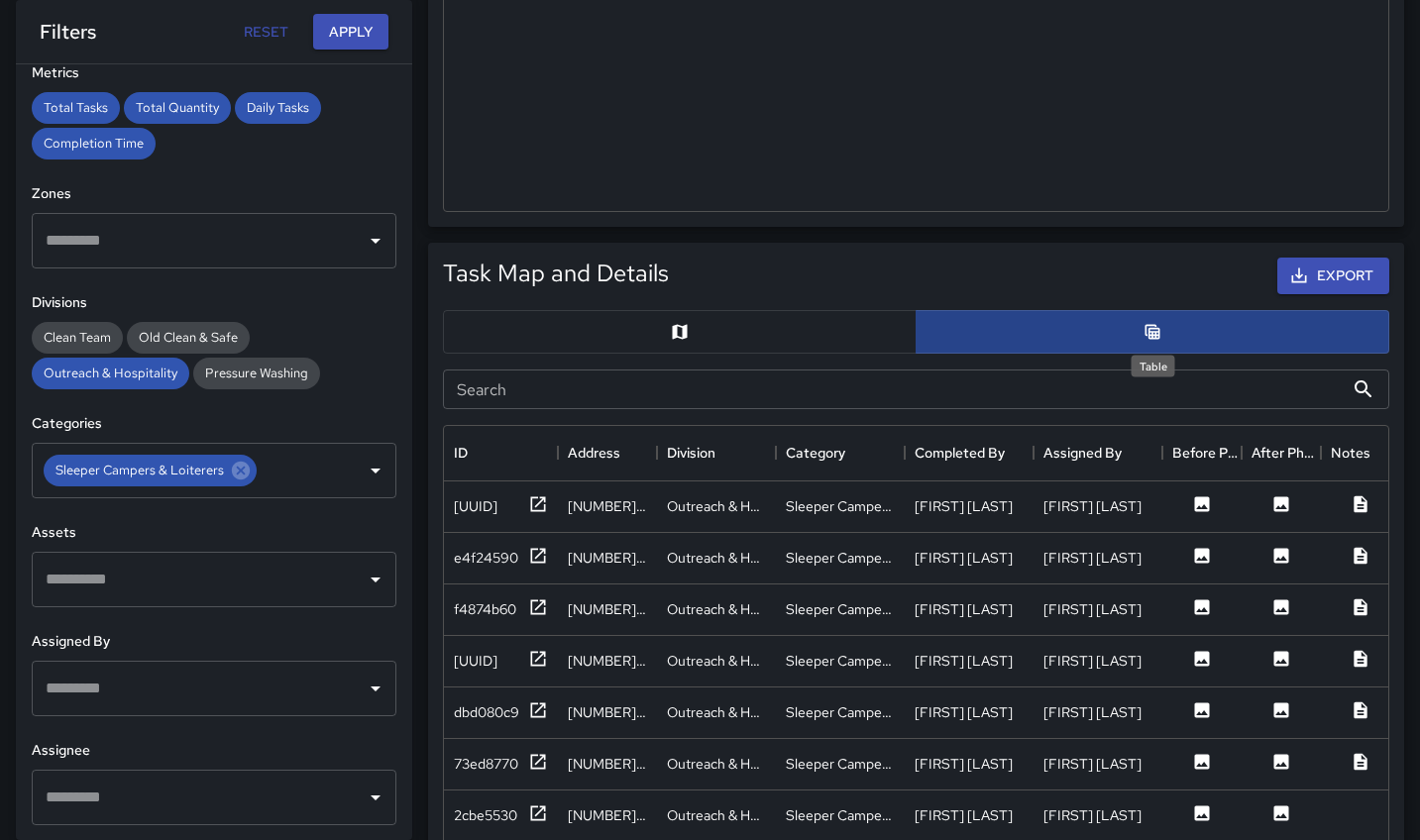 scroll, scrollTop: 738, scrollLeft: 944, axis: both 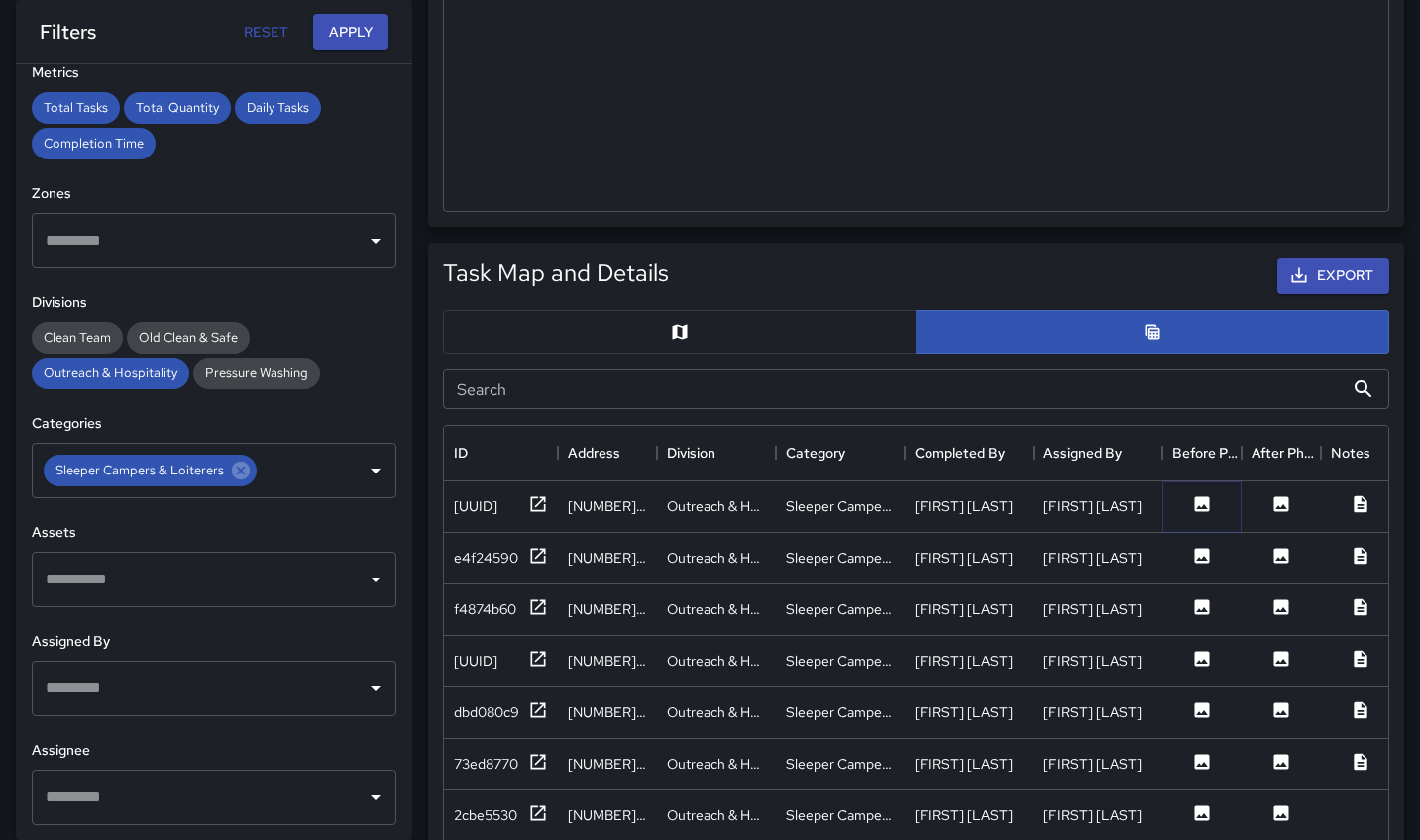 click 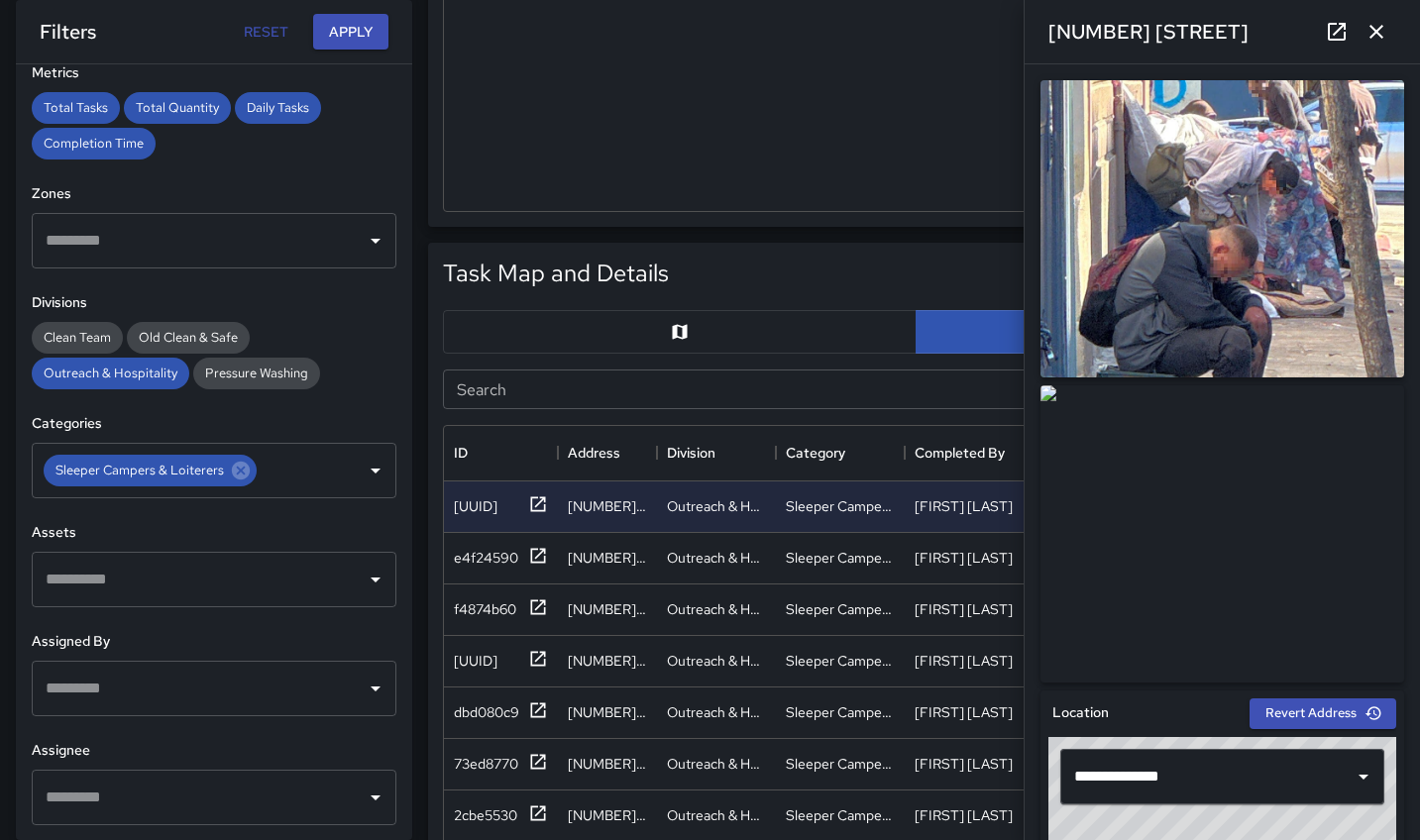 click on "Export" at bounding box center [1033, 275] 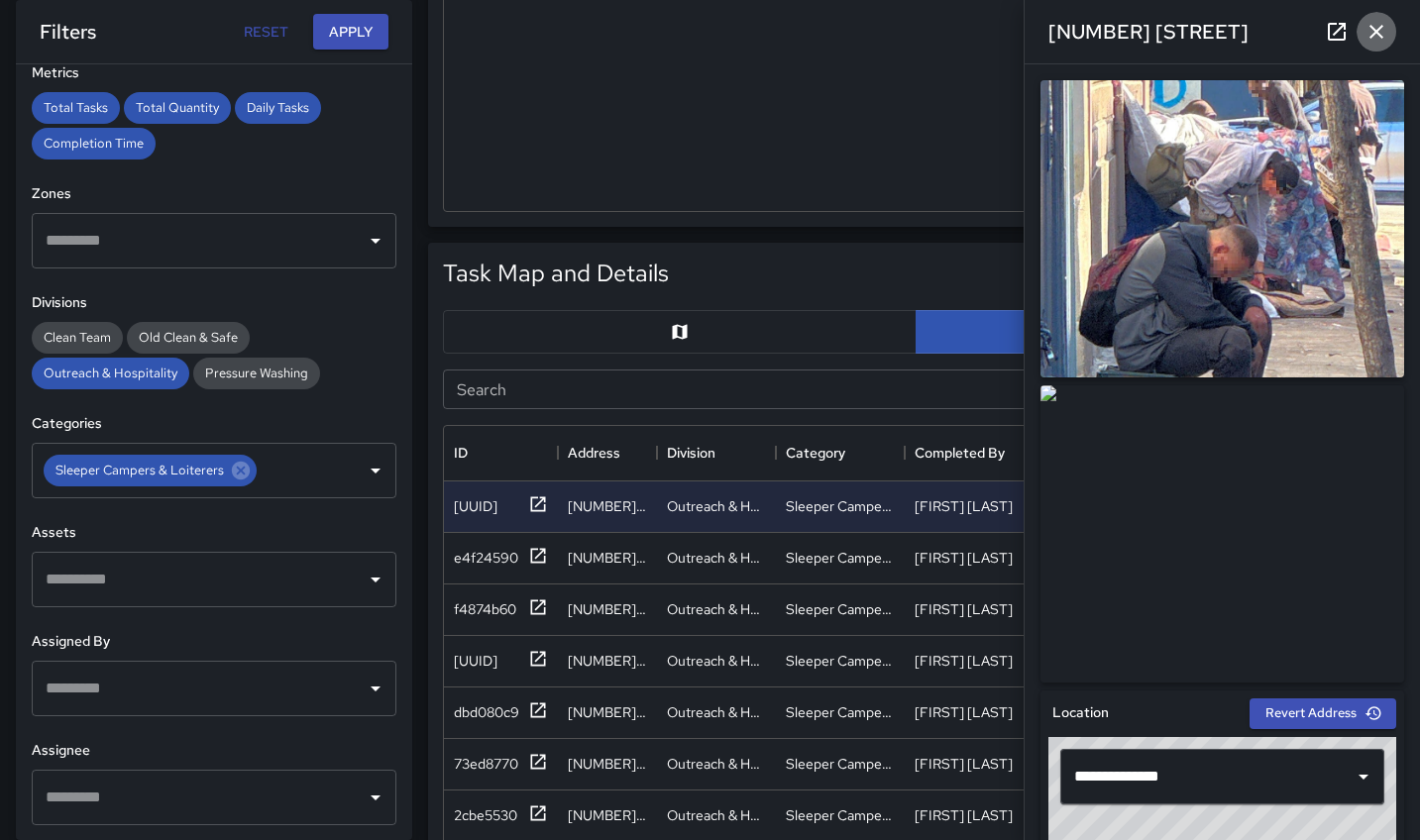 click 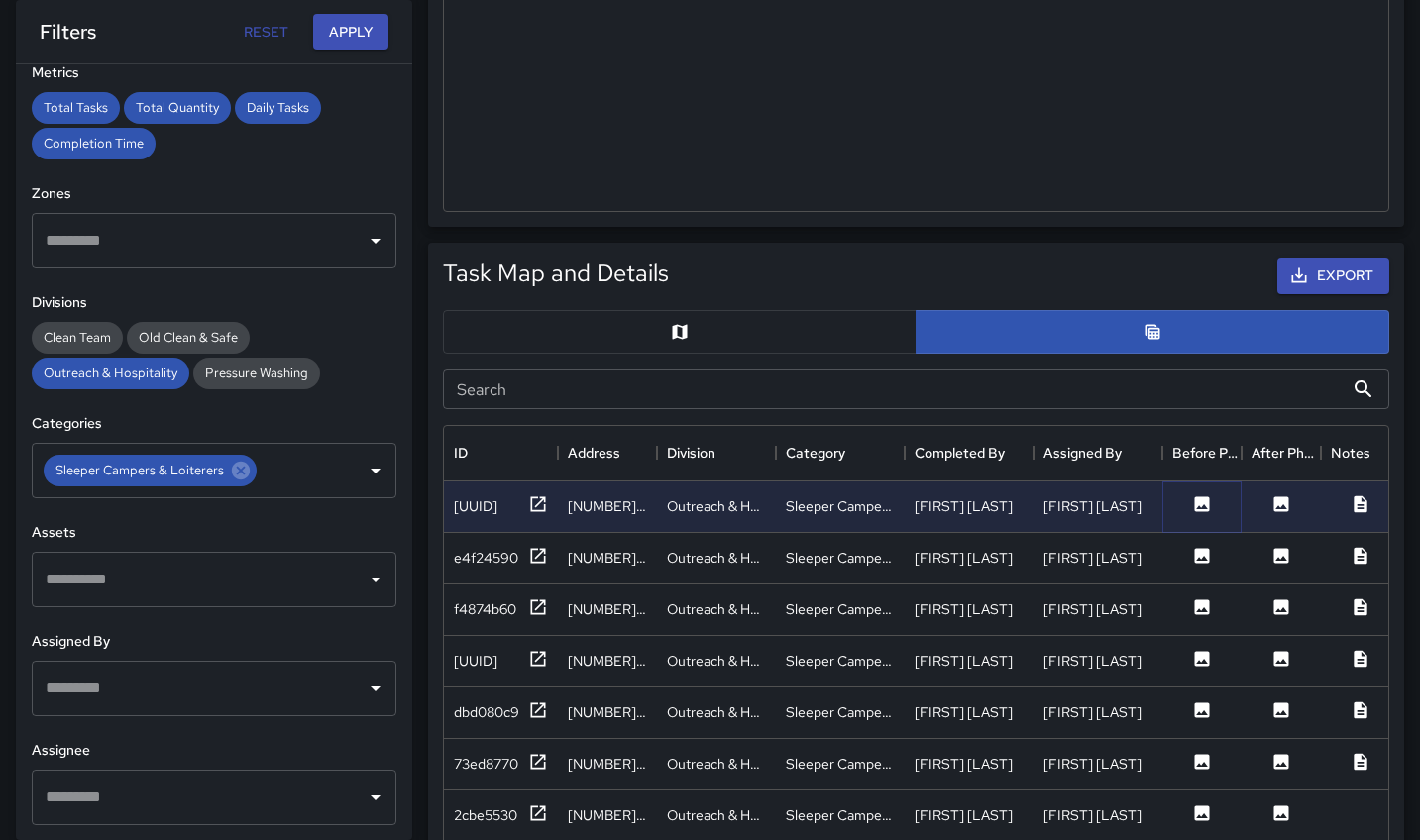 click 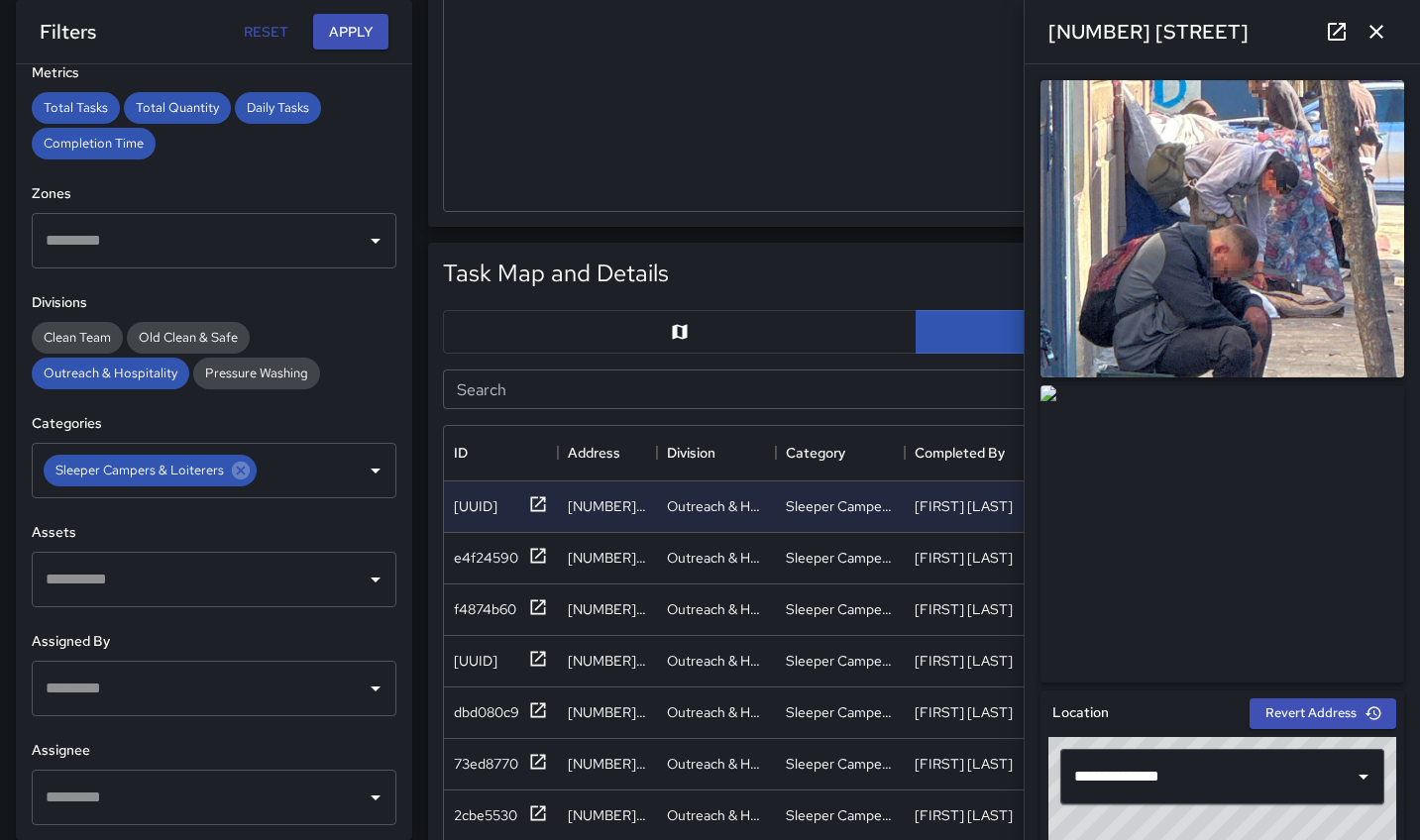 click on "Sleeper Campers & Loiterers 38 100.00% [NUMBER] % [NUMBER]" at bounding box center [916, -57] 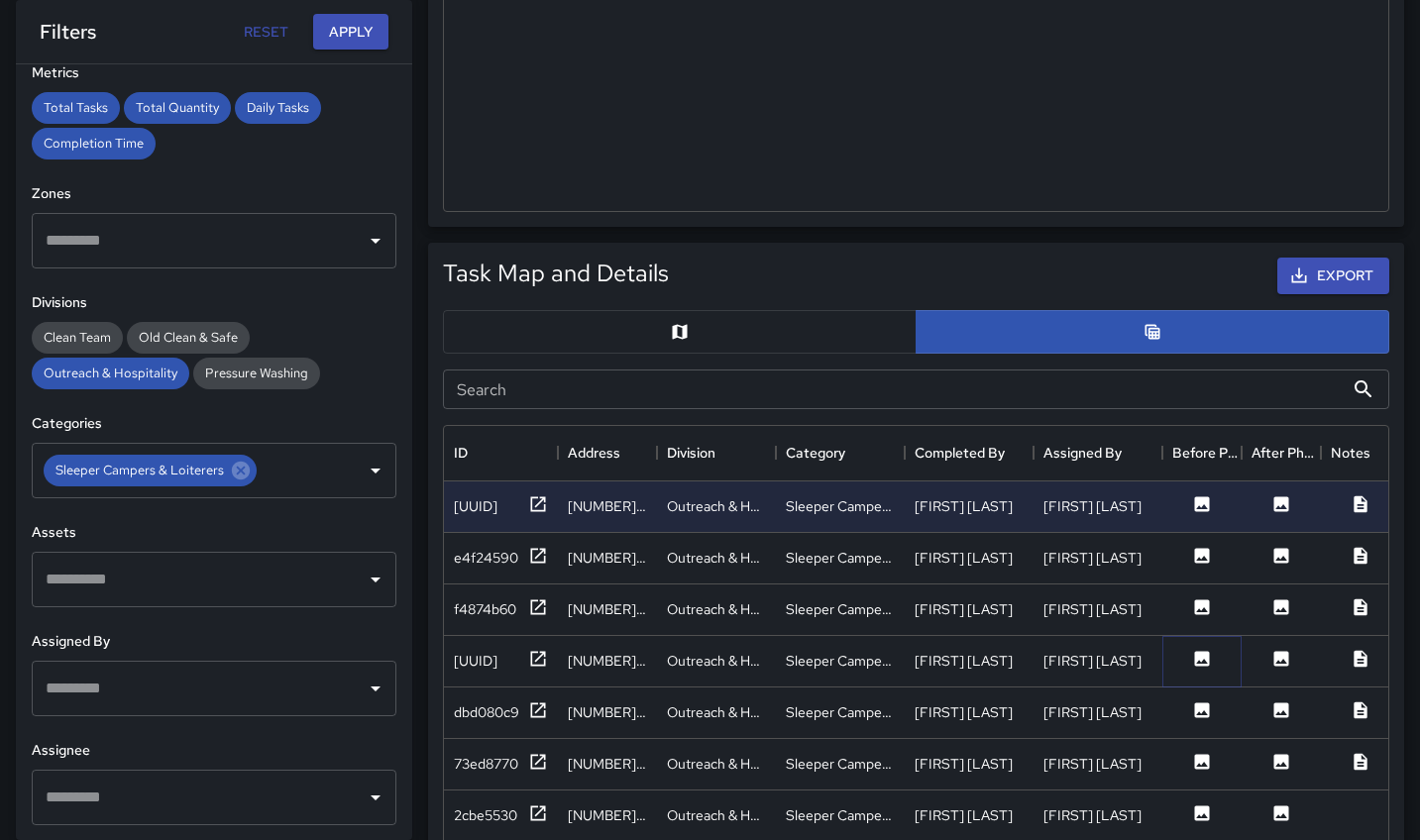 click 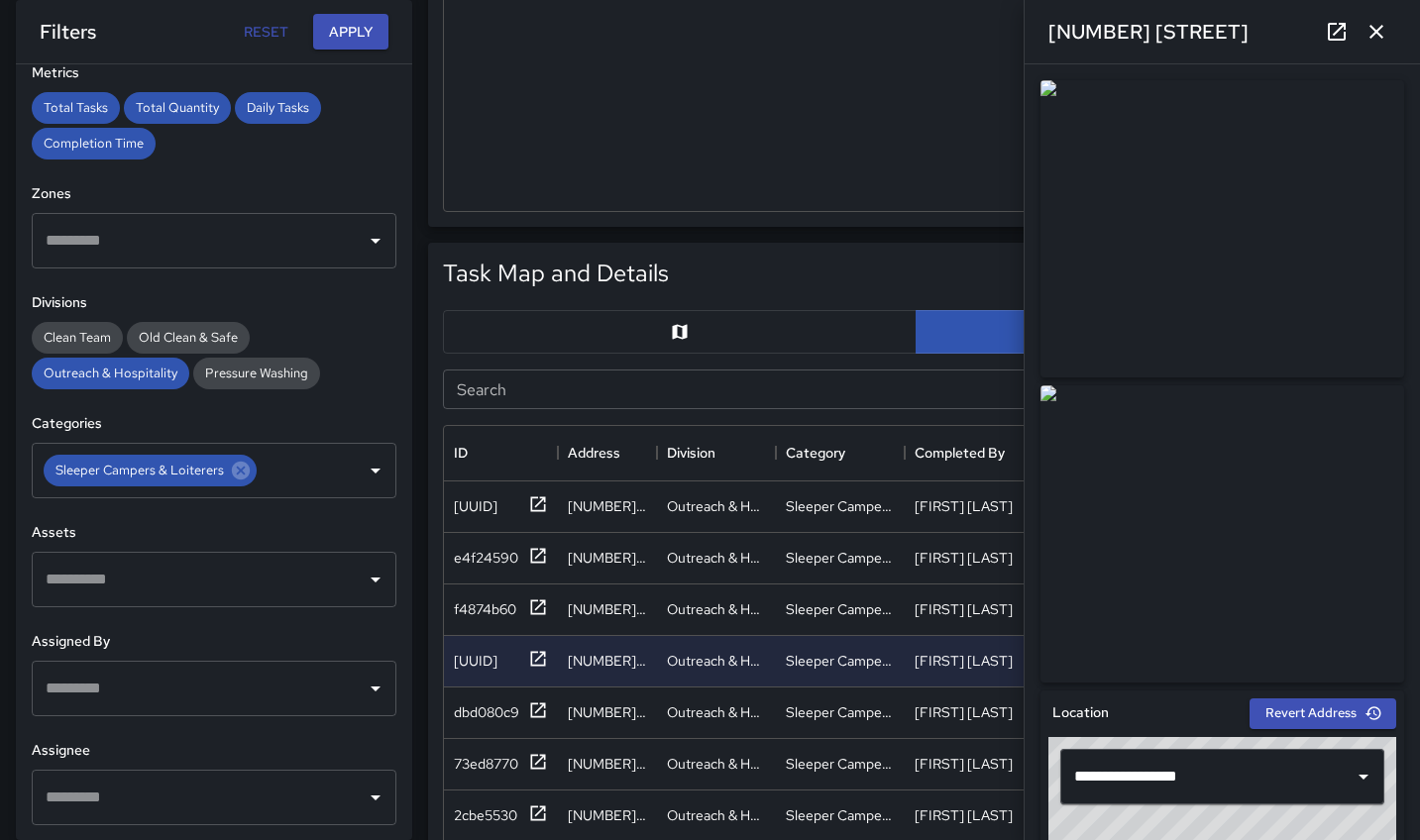 click on "Sleeper Campers & Loiterers 38 100.00% [NUMBER] % [NUMBER]" at bounding box center [916, -57] 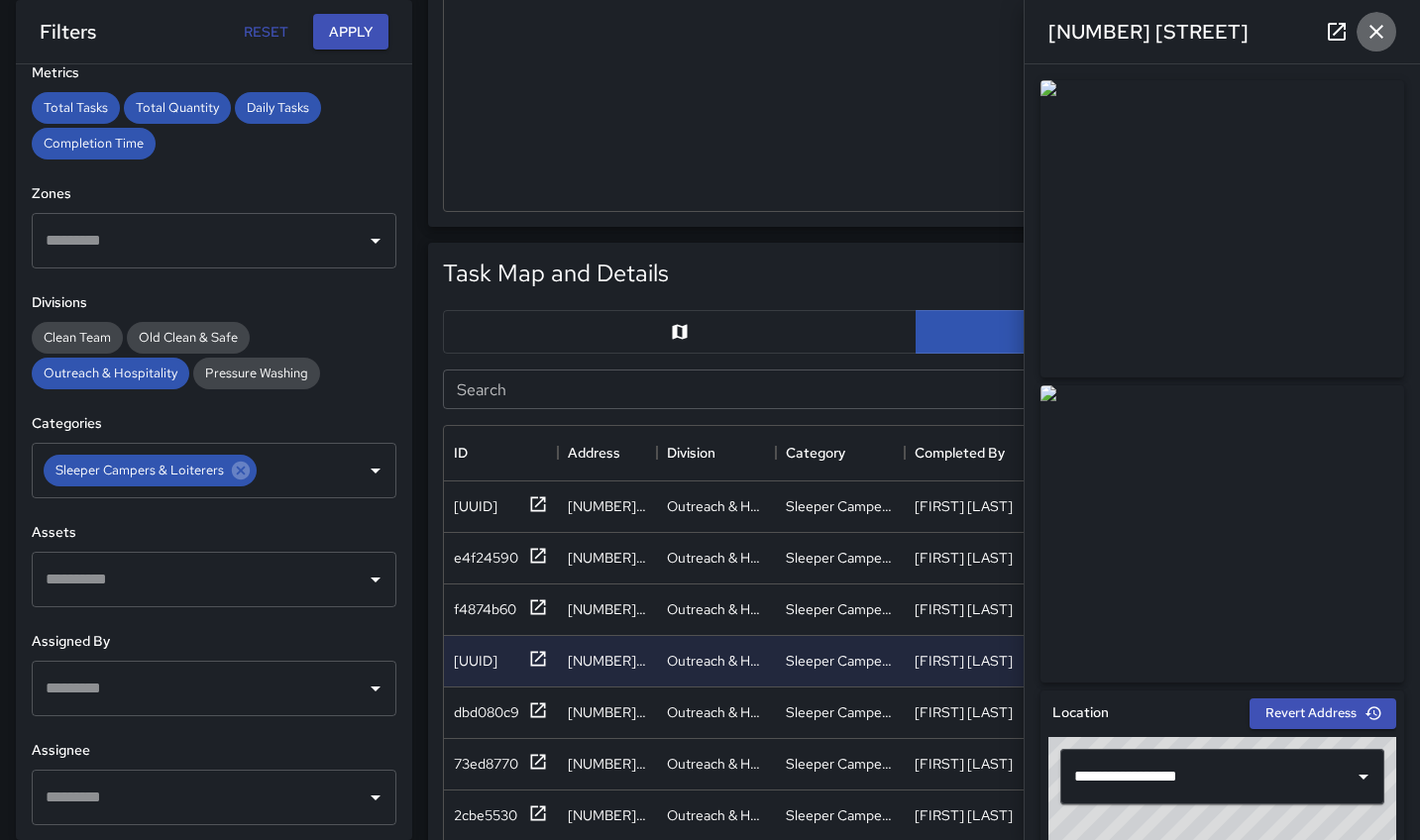 click 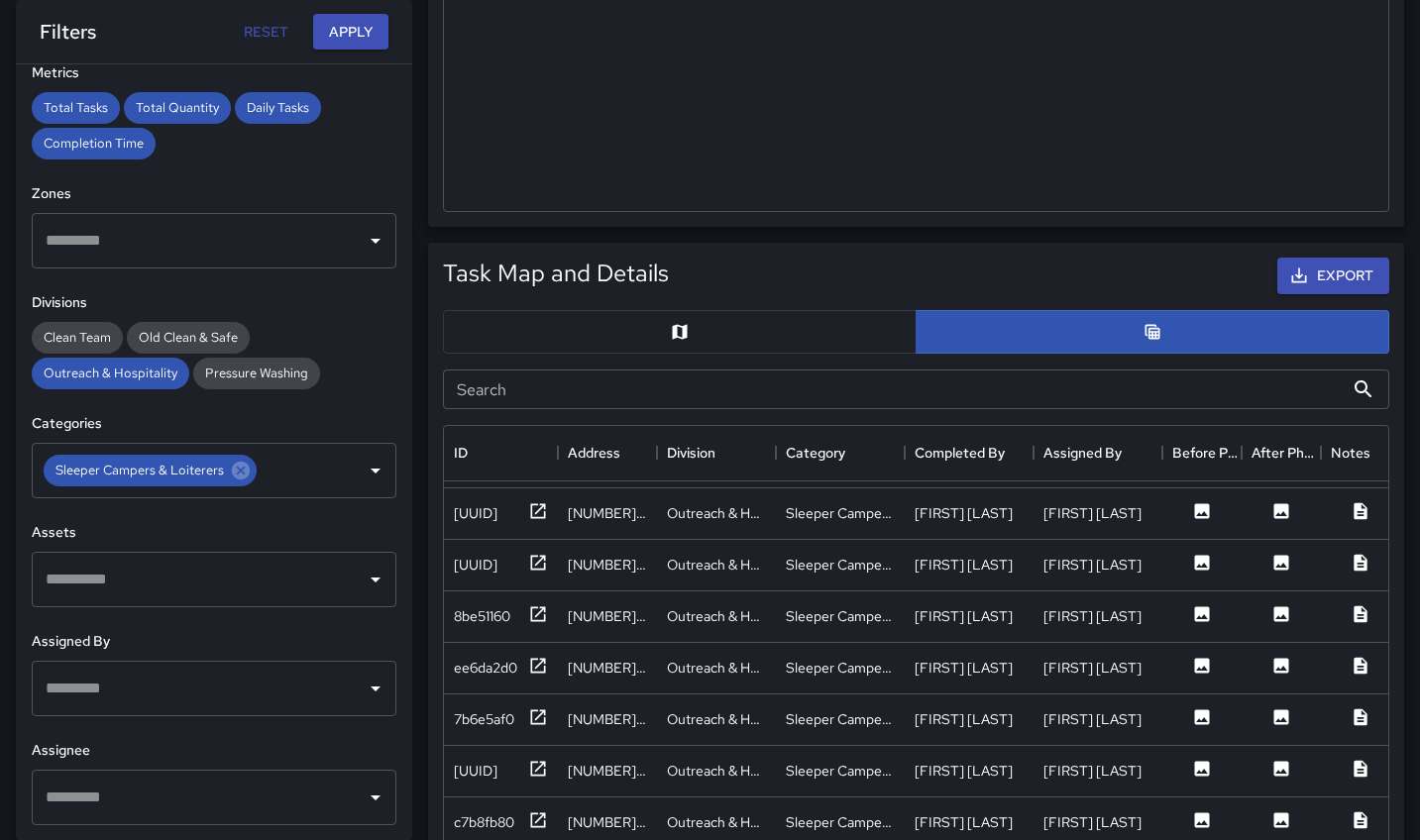 scroll, scrollTop: 1275, scrollLeft: 0, axis: vertical 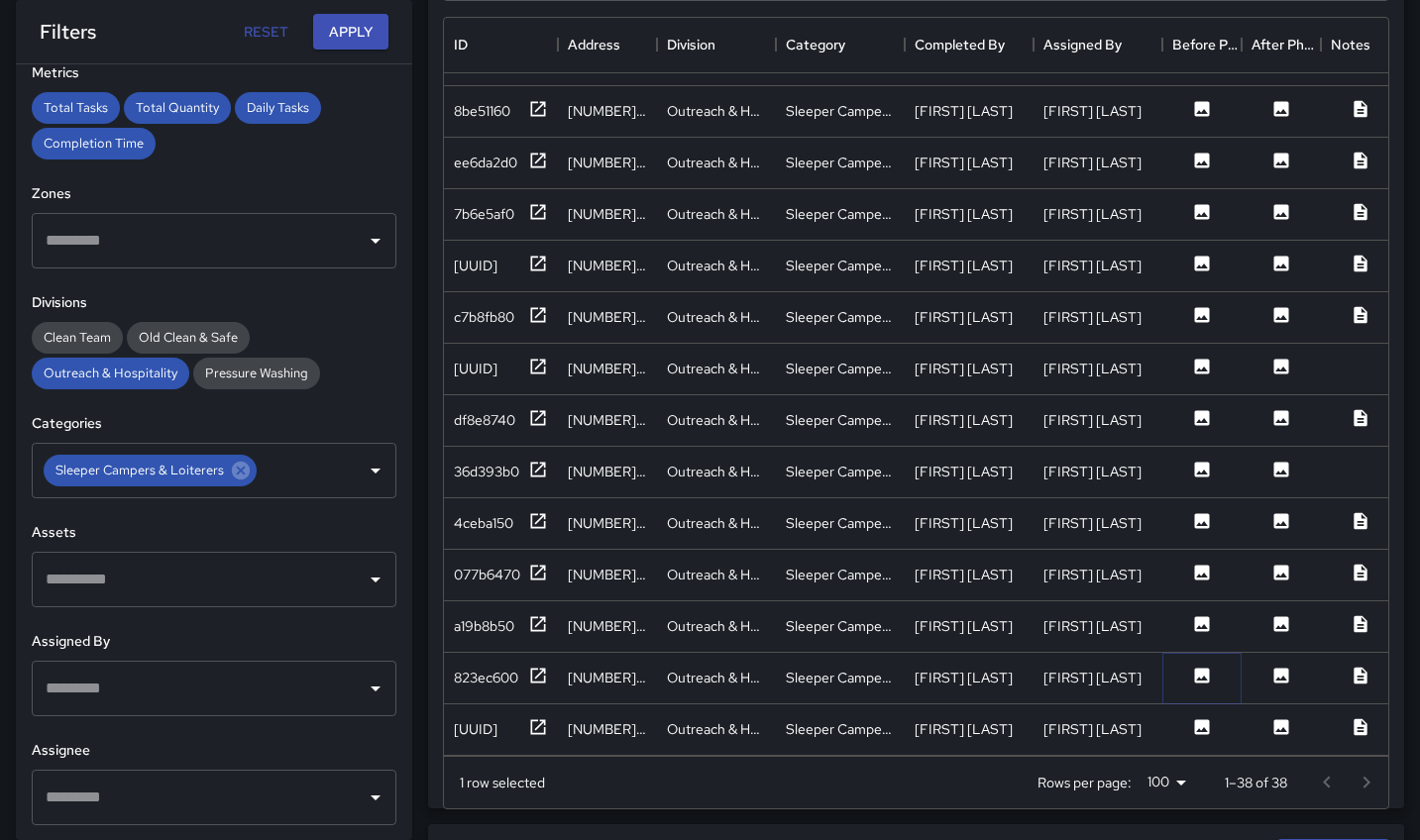 click 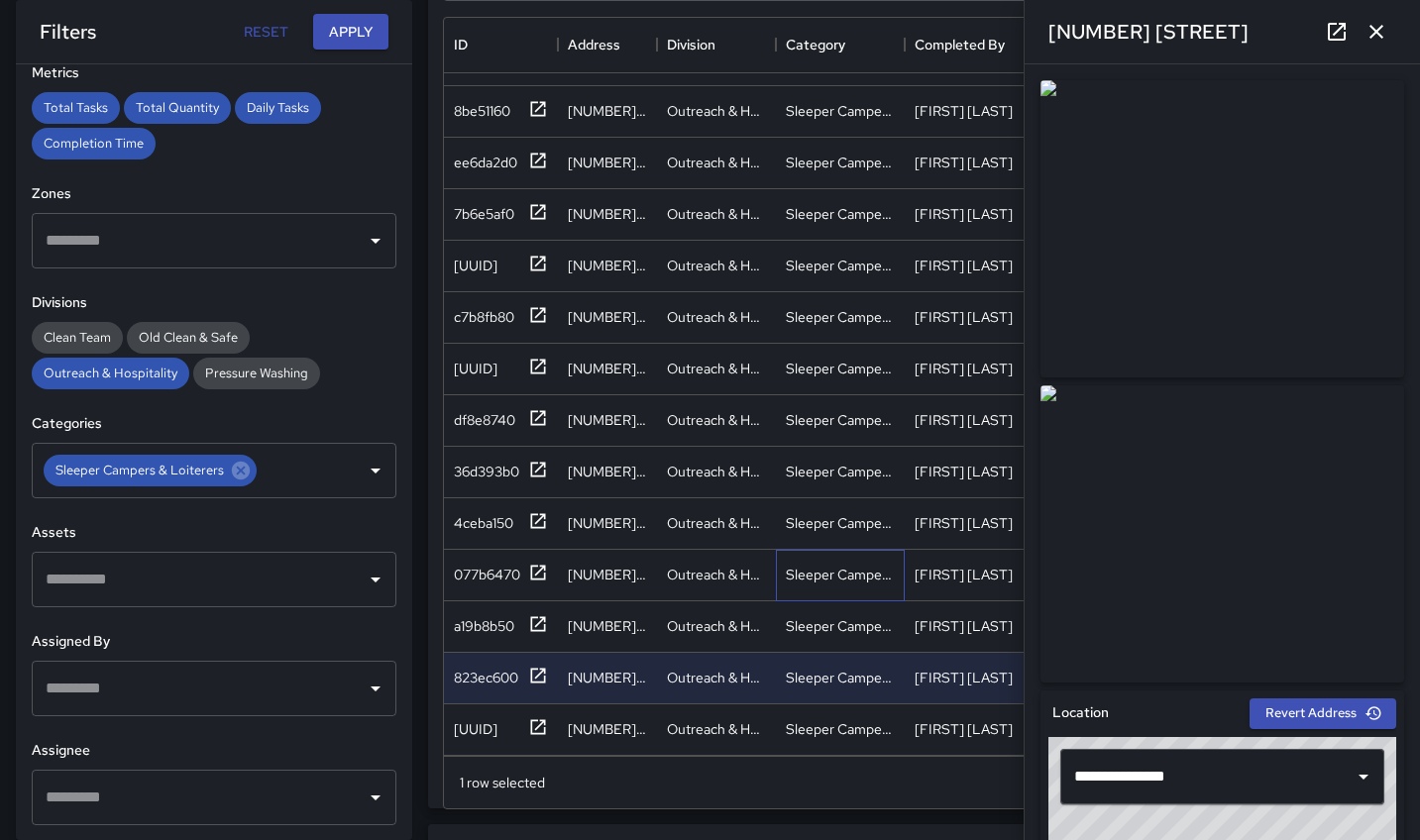 click on "Sleeper Campers & Loiterers" at bounding box center [840, 576] 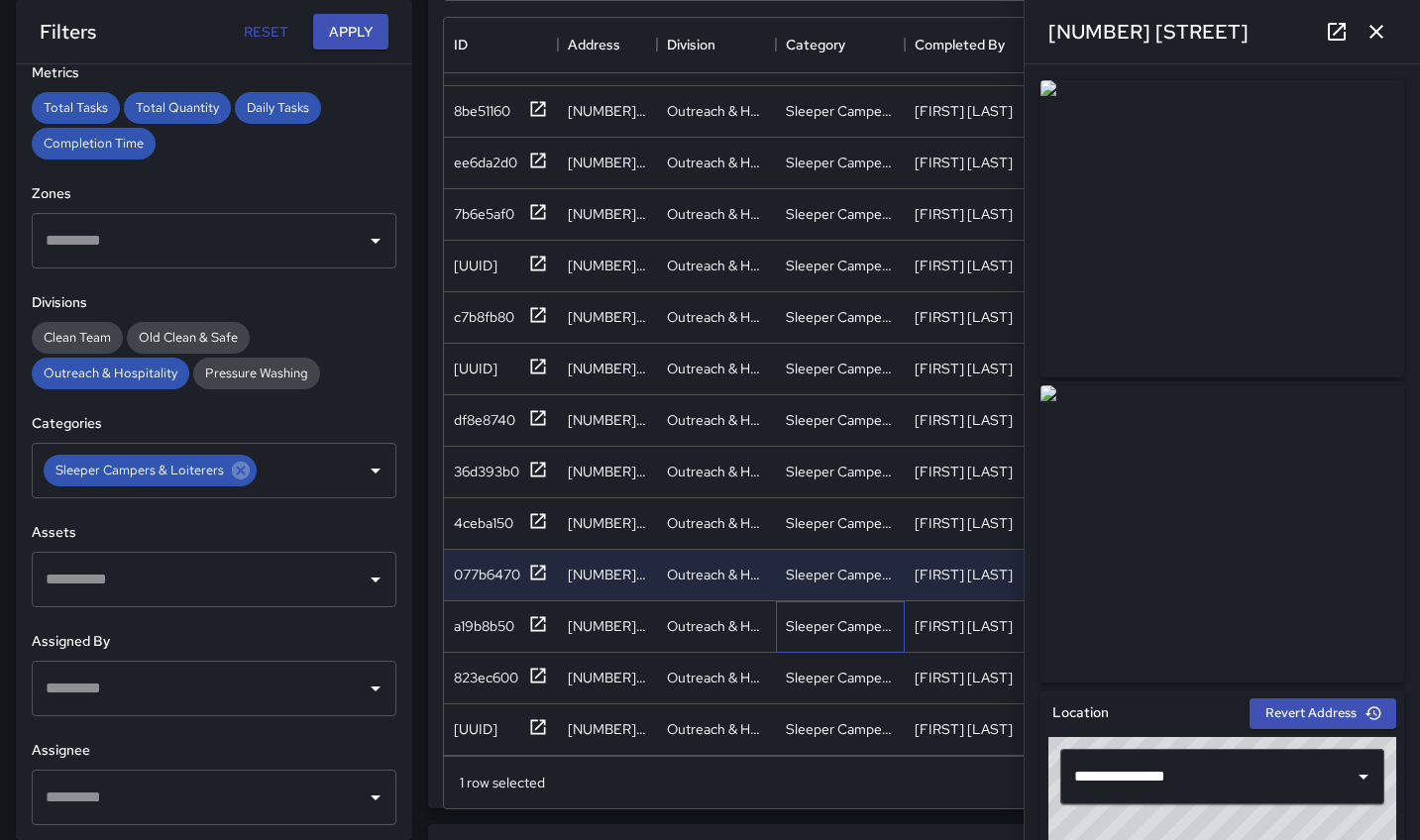 click on "Sleeper Campers & Loiterers" at bounding box center (840, 626) 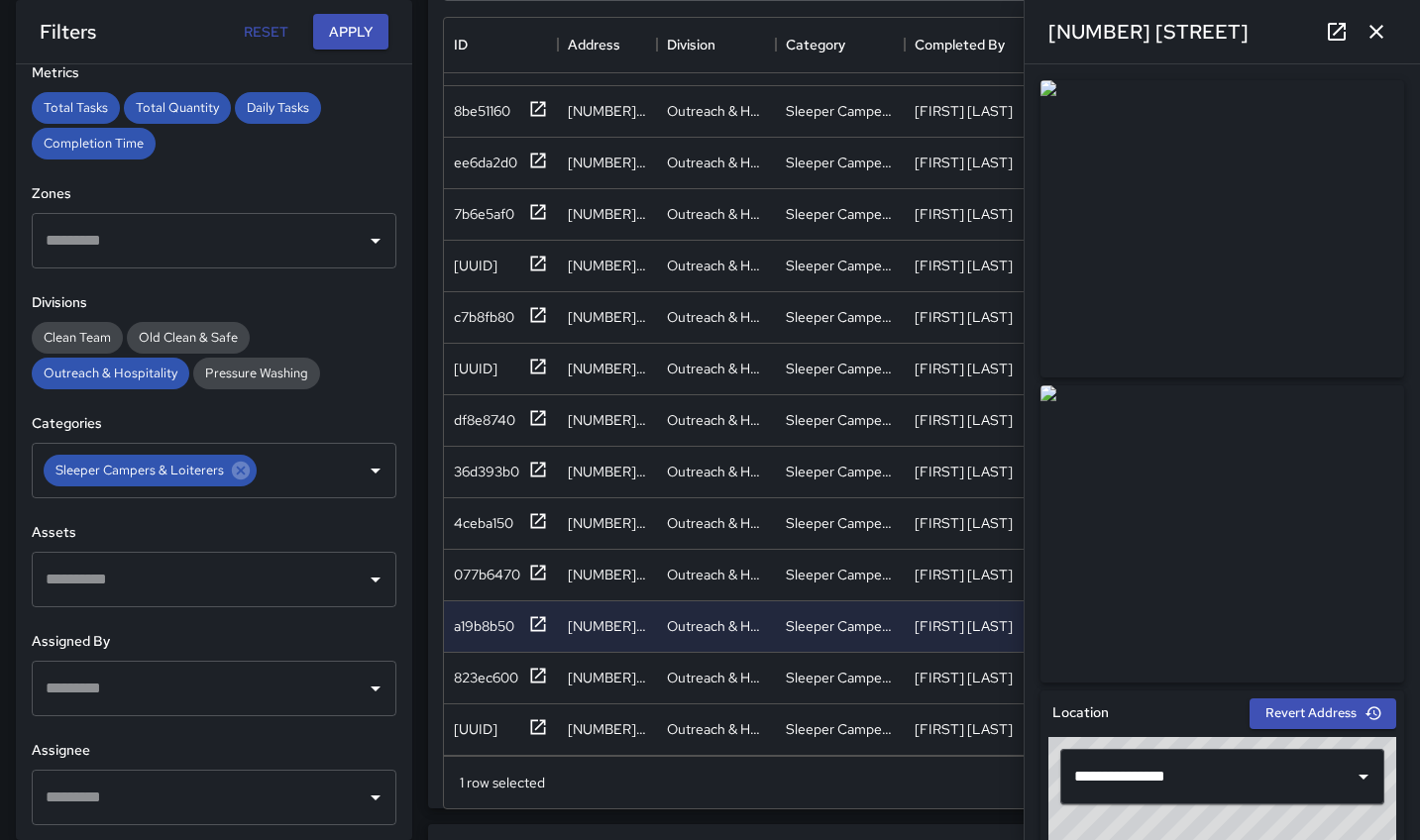 click 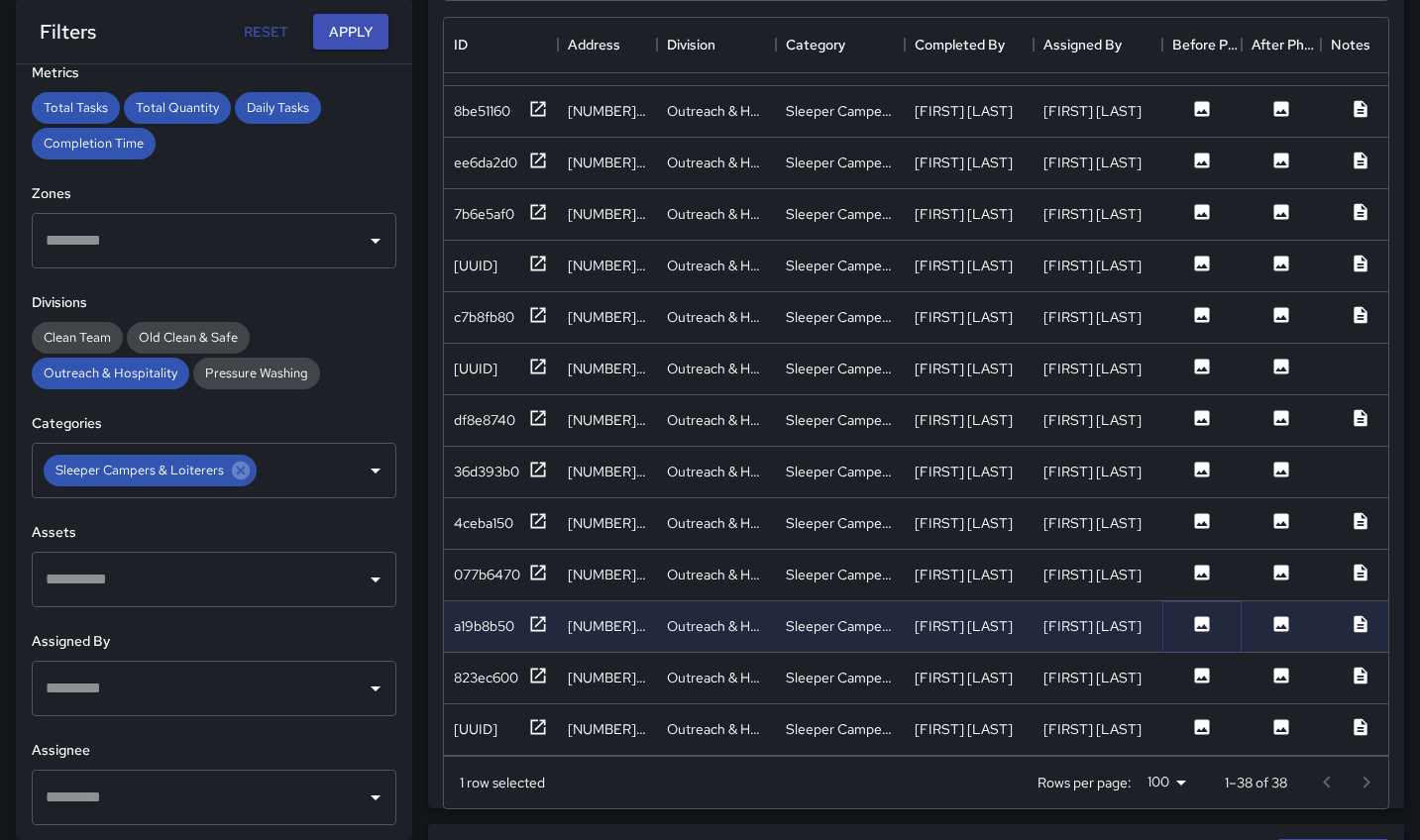 click 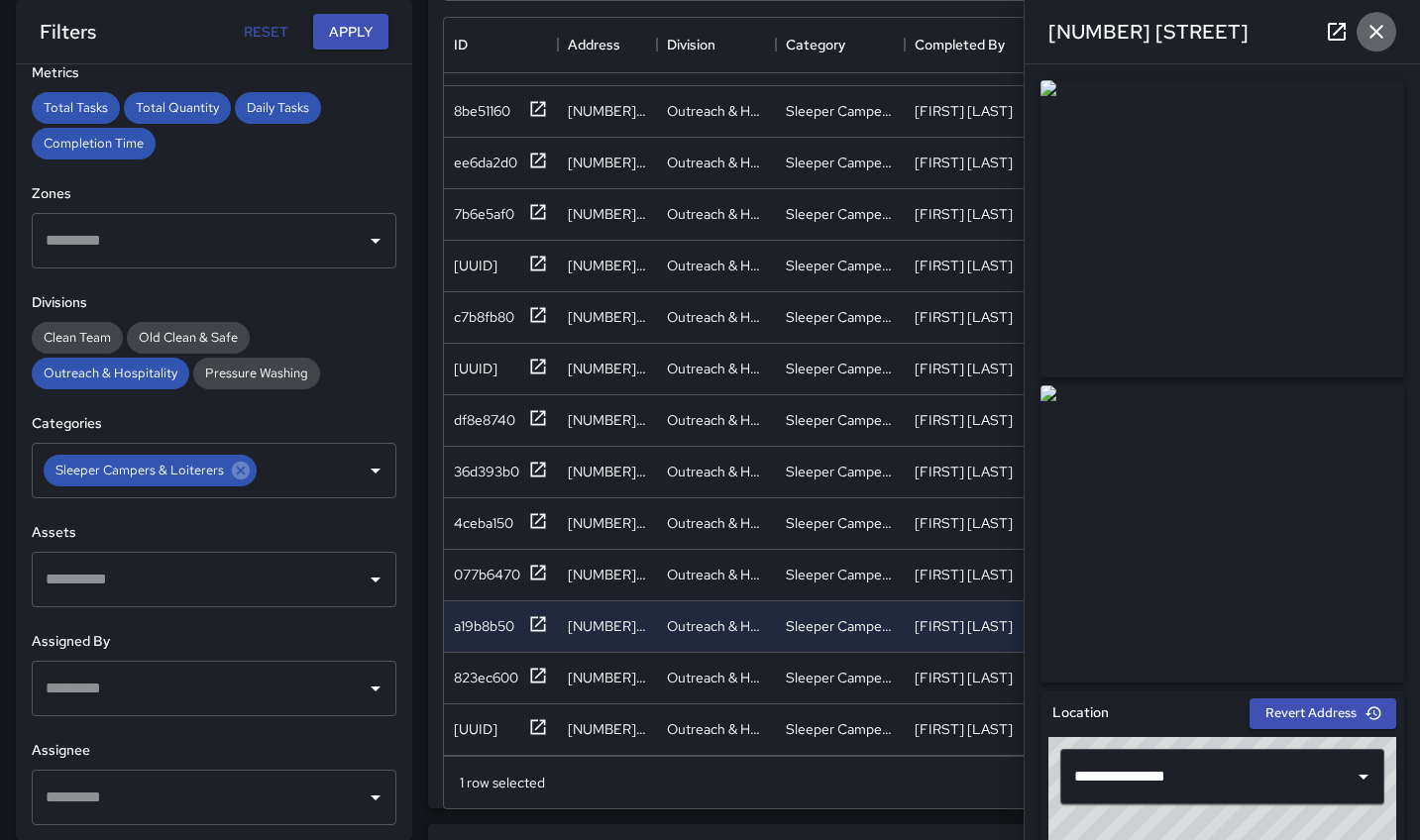click 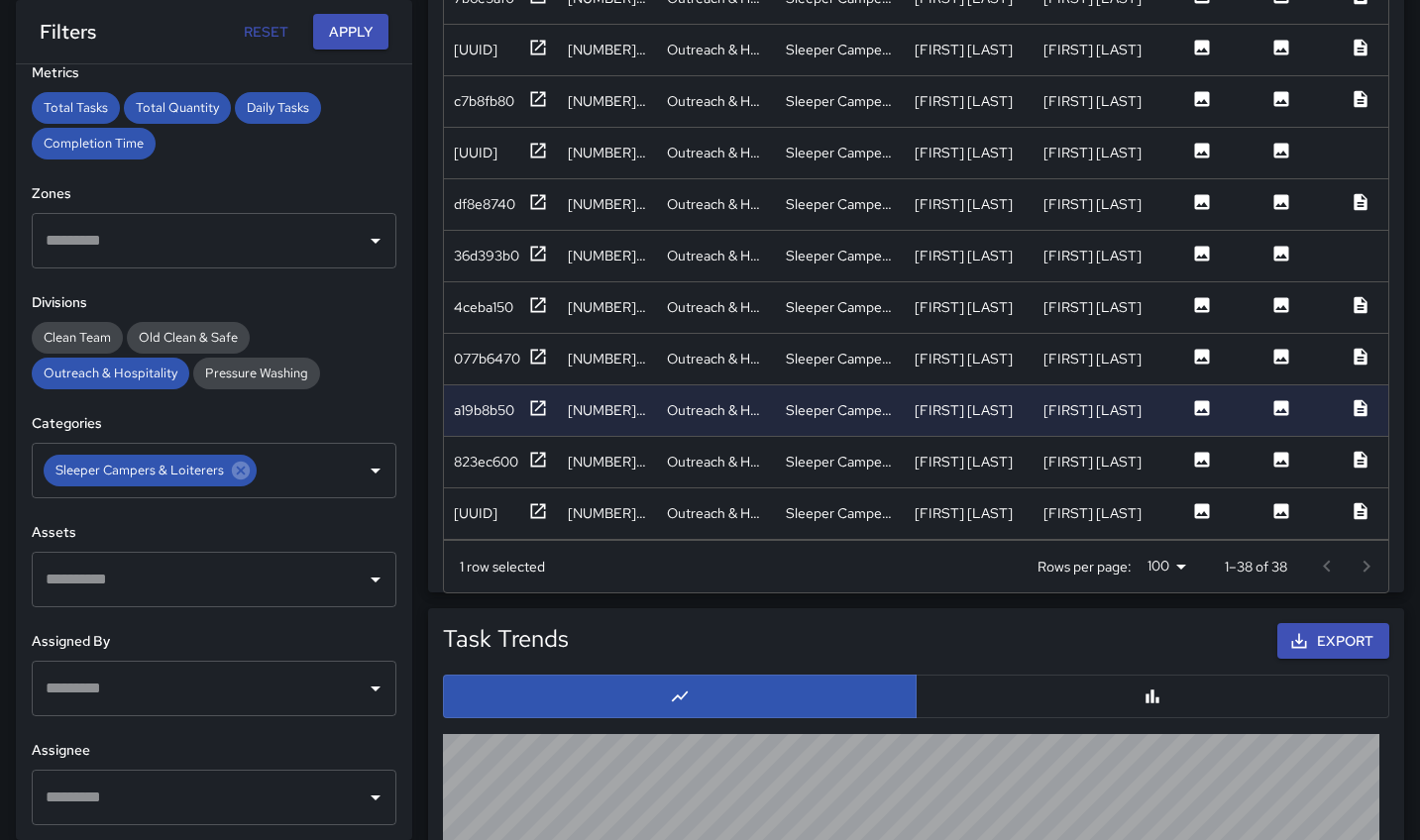 scroll, scrollTop: 1393, scrollLeft: 0, axis: vertical 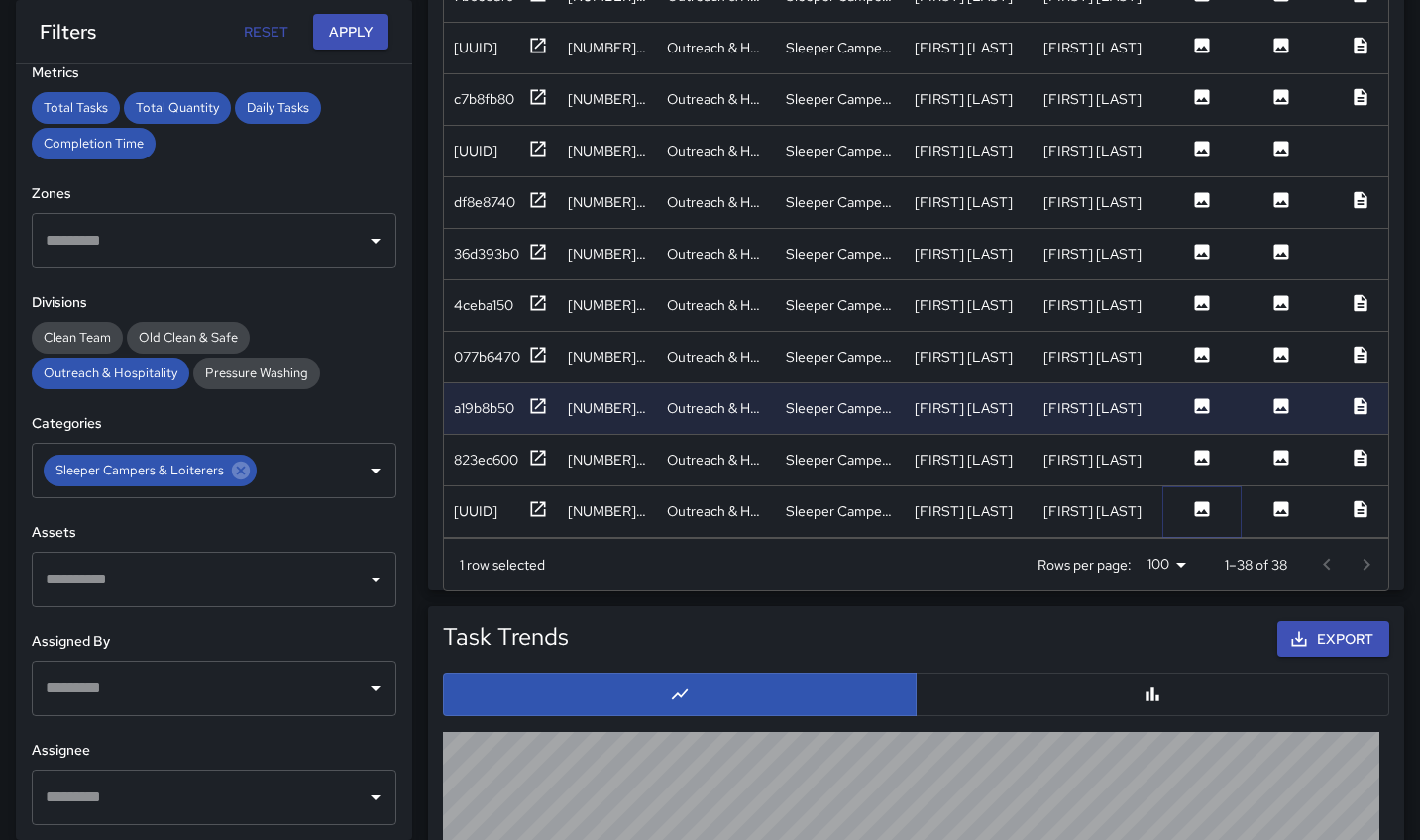 click 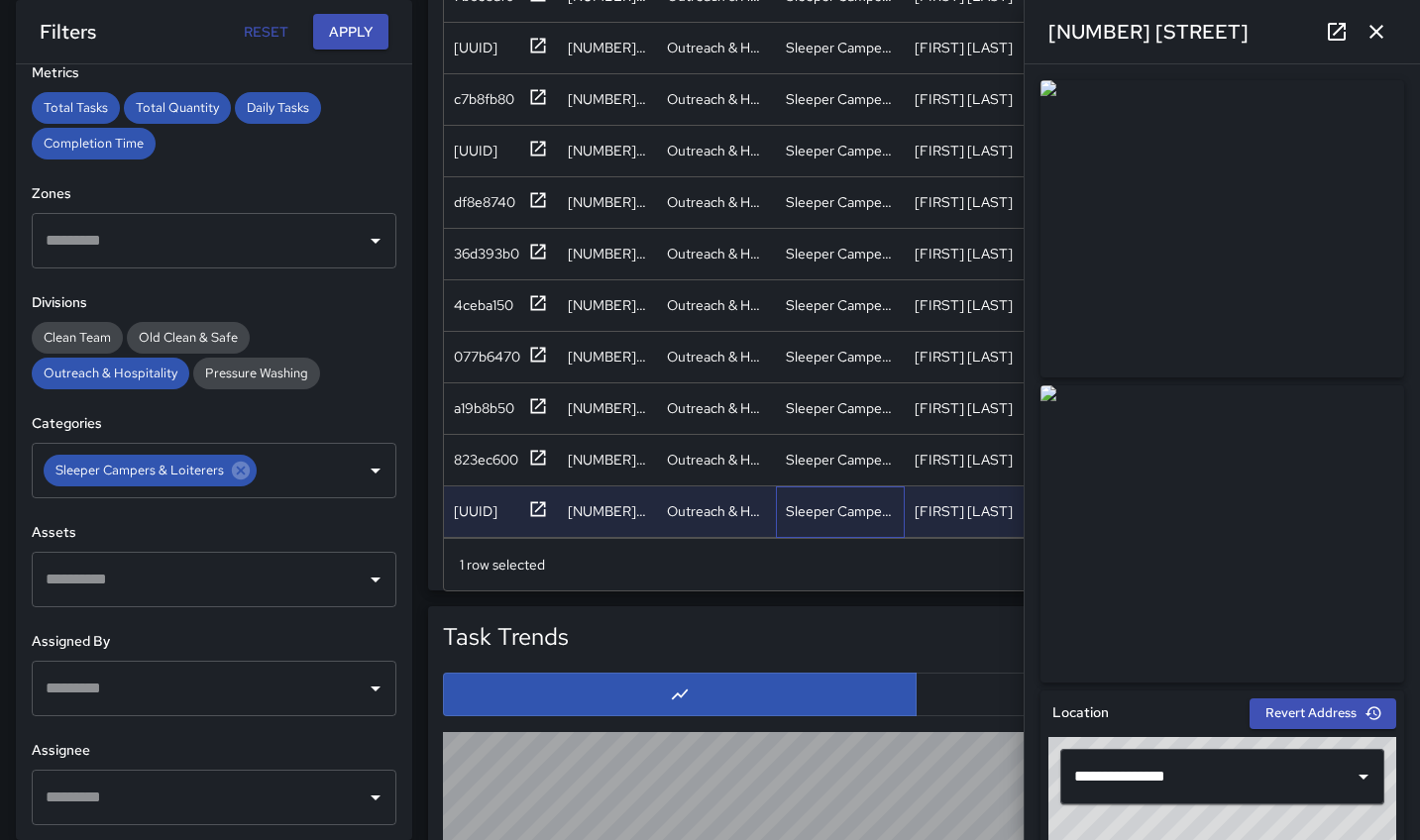 click on "Sleeper Campers & Loiterers" at bounding box center (840, 512) 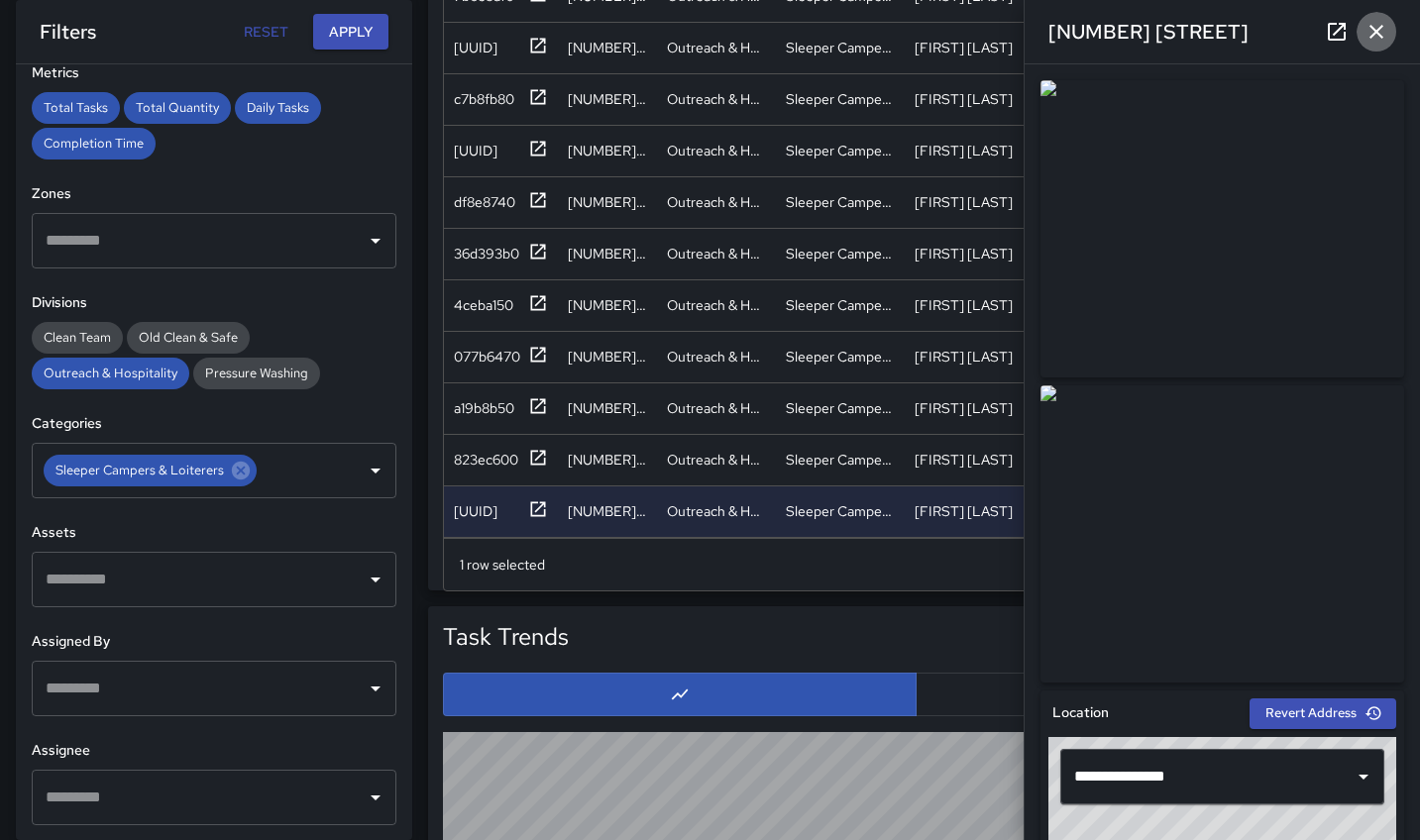 click 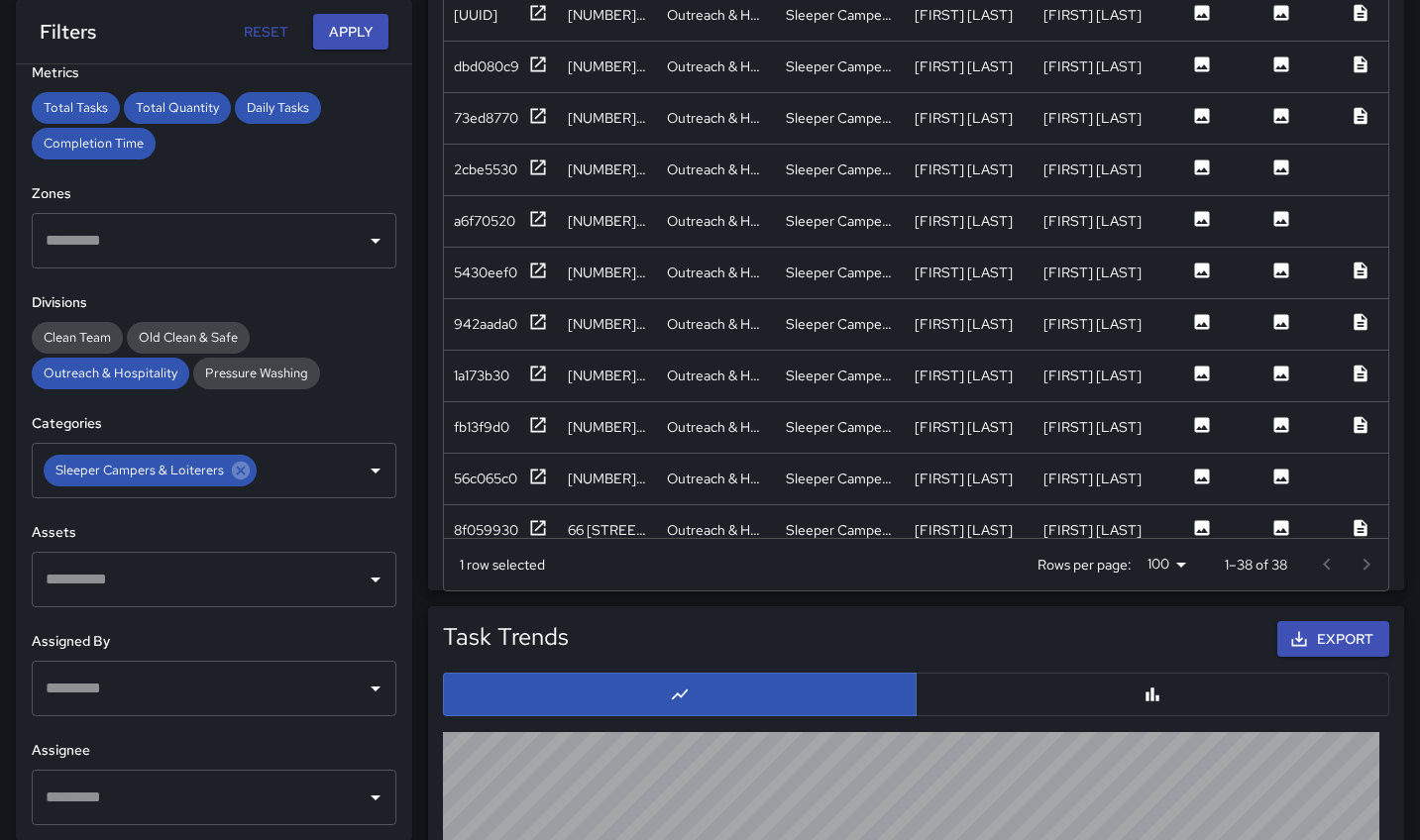 scroll, scrollTop: 0, scrollLeft: 0, axis: both 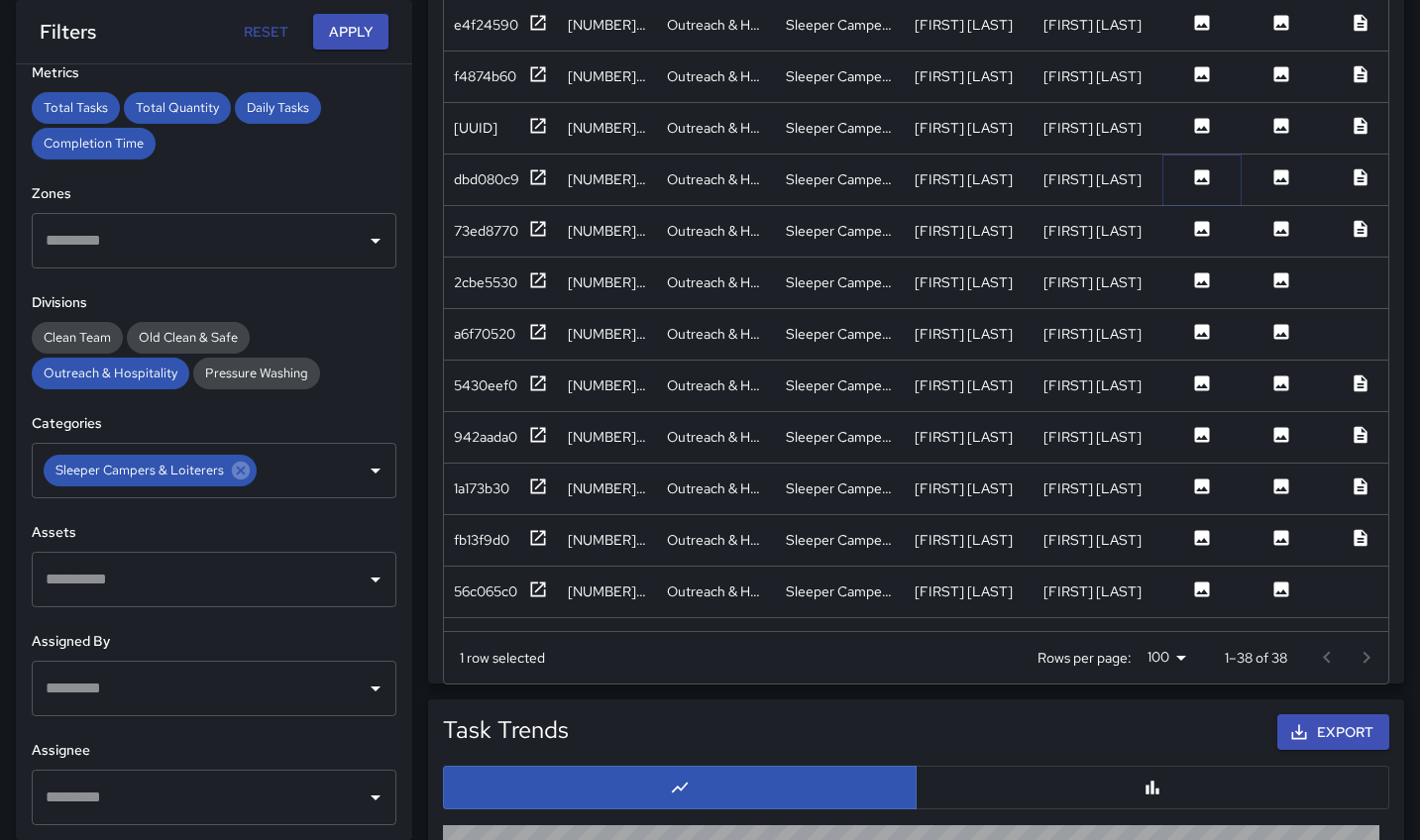 click at bounding box center [1202, 179] 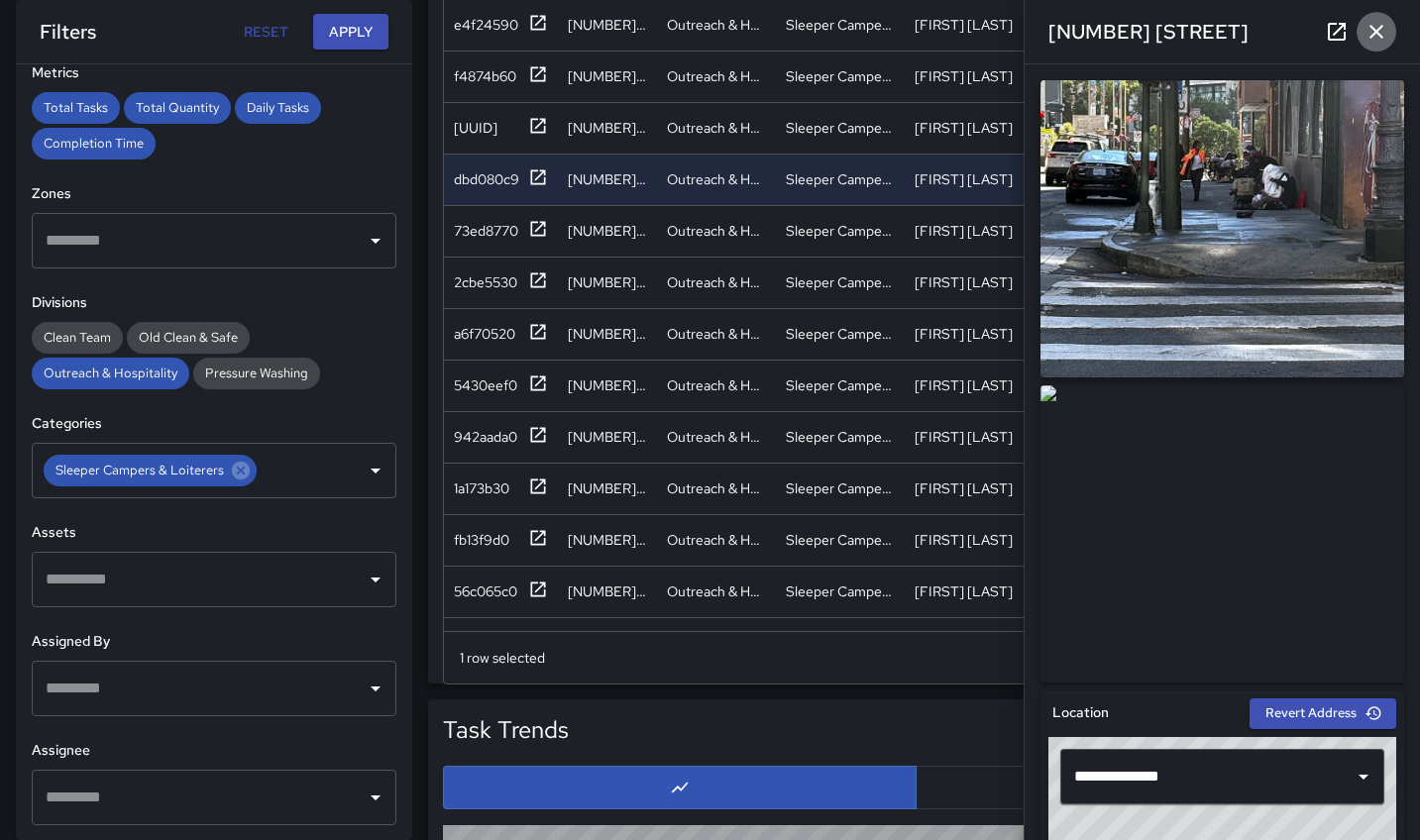 click 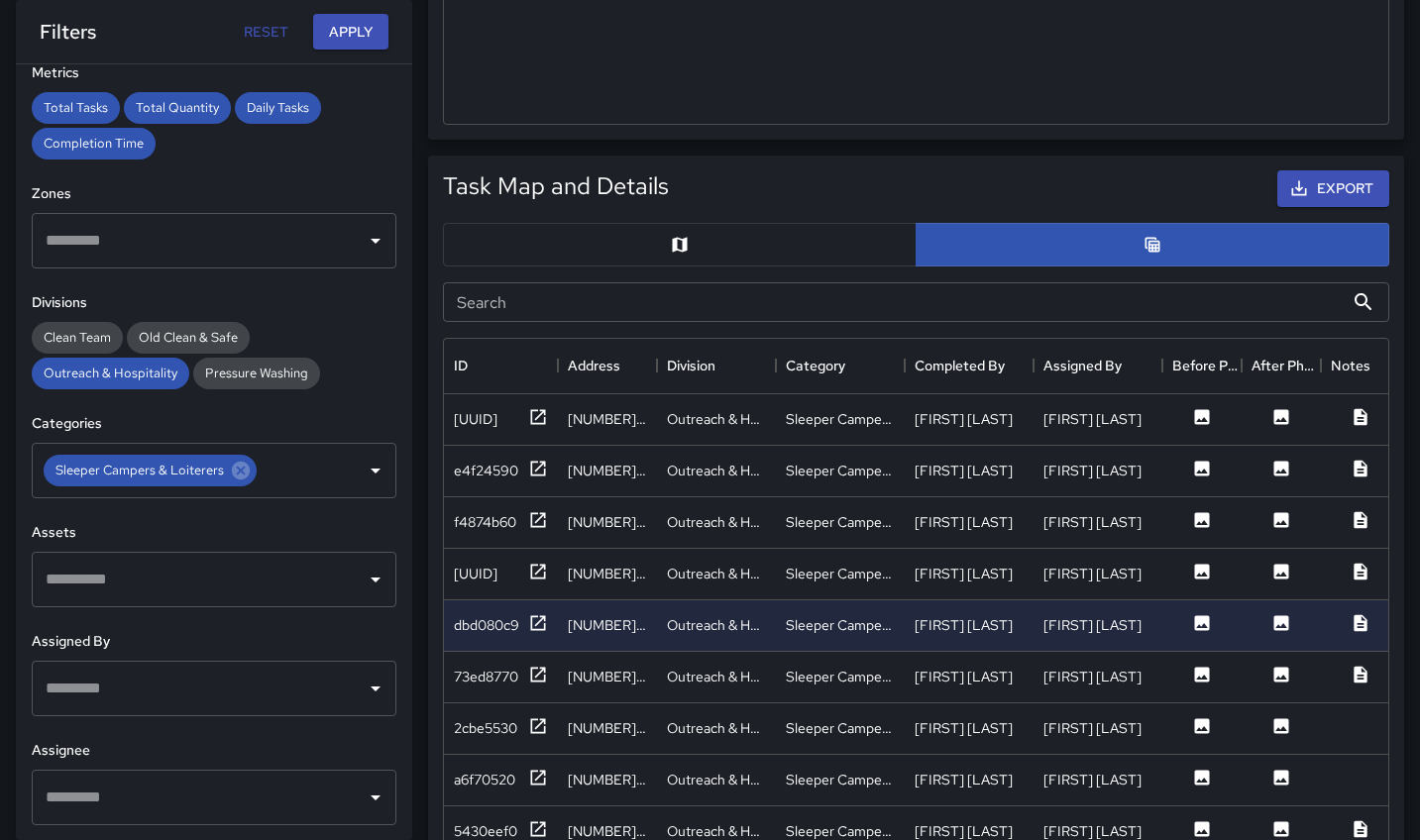 scroll, scrollTop: 892, scrollLeft: 0, axis: vertical 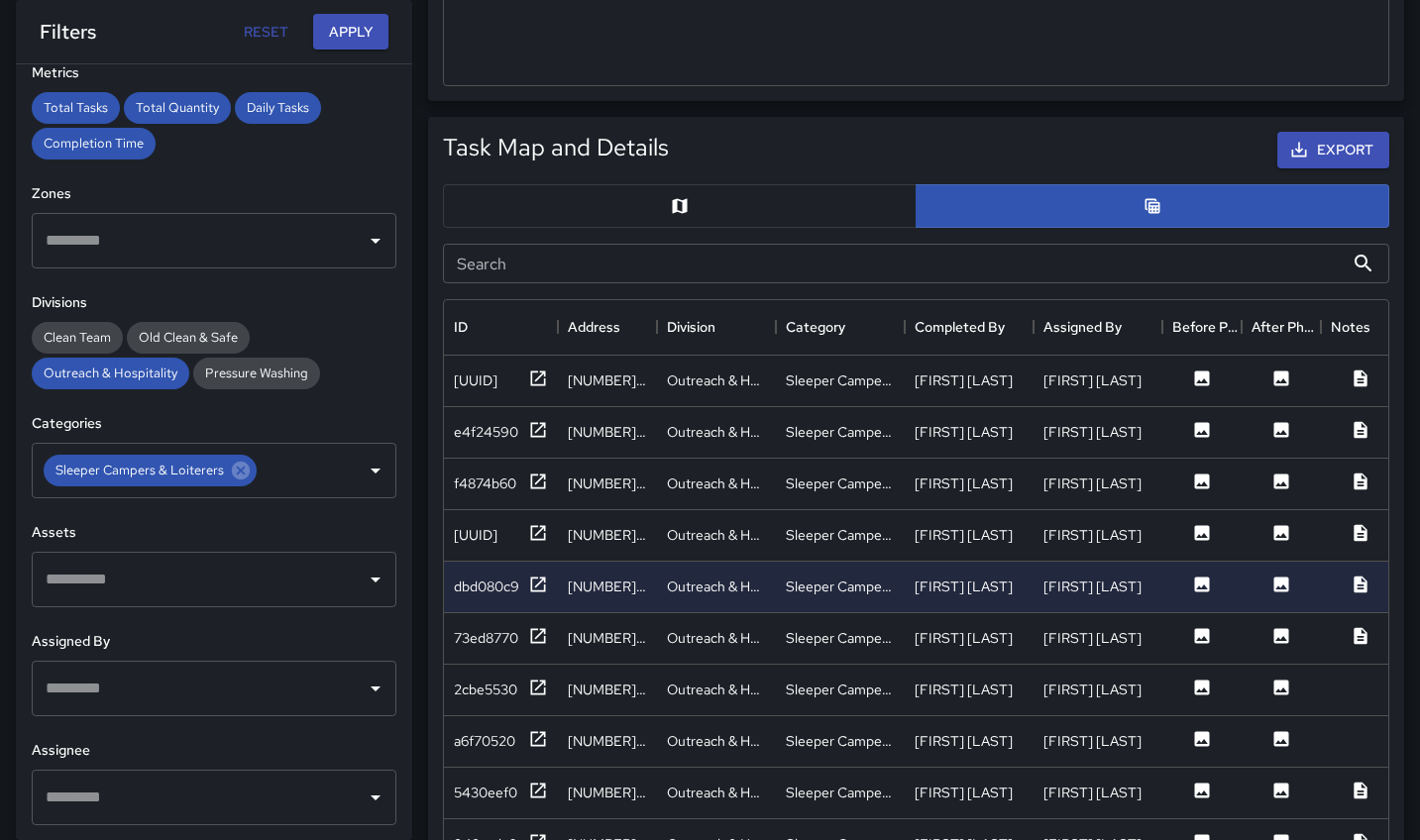 click 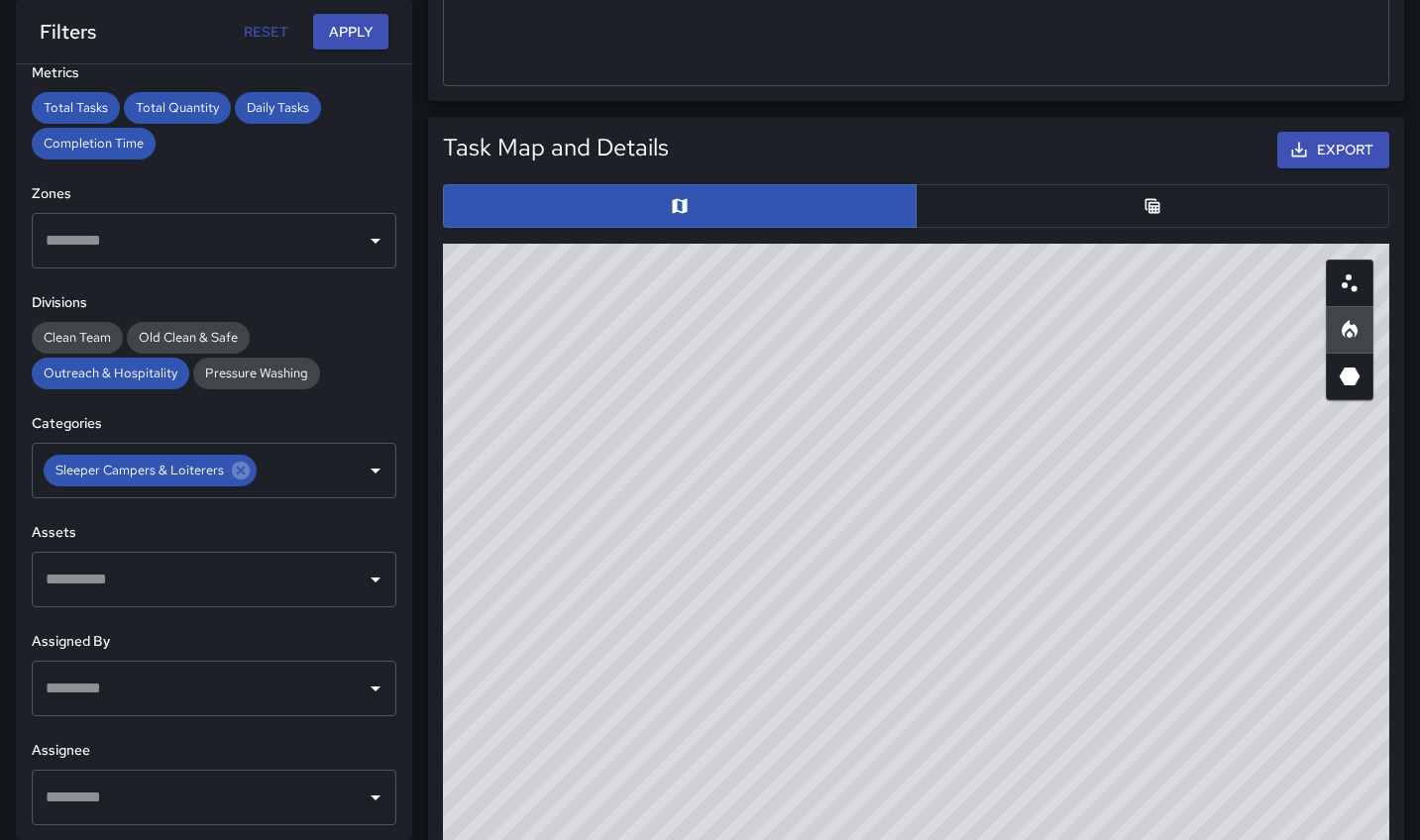 click on "© Mapbox   © OpenStreetMap   Improve this map" at bounding box center (916, 640) 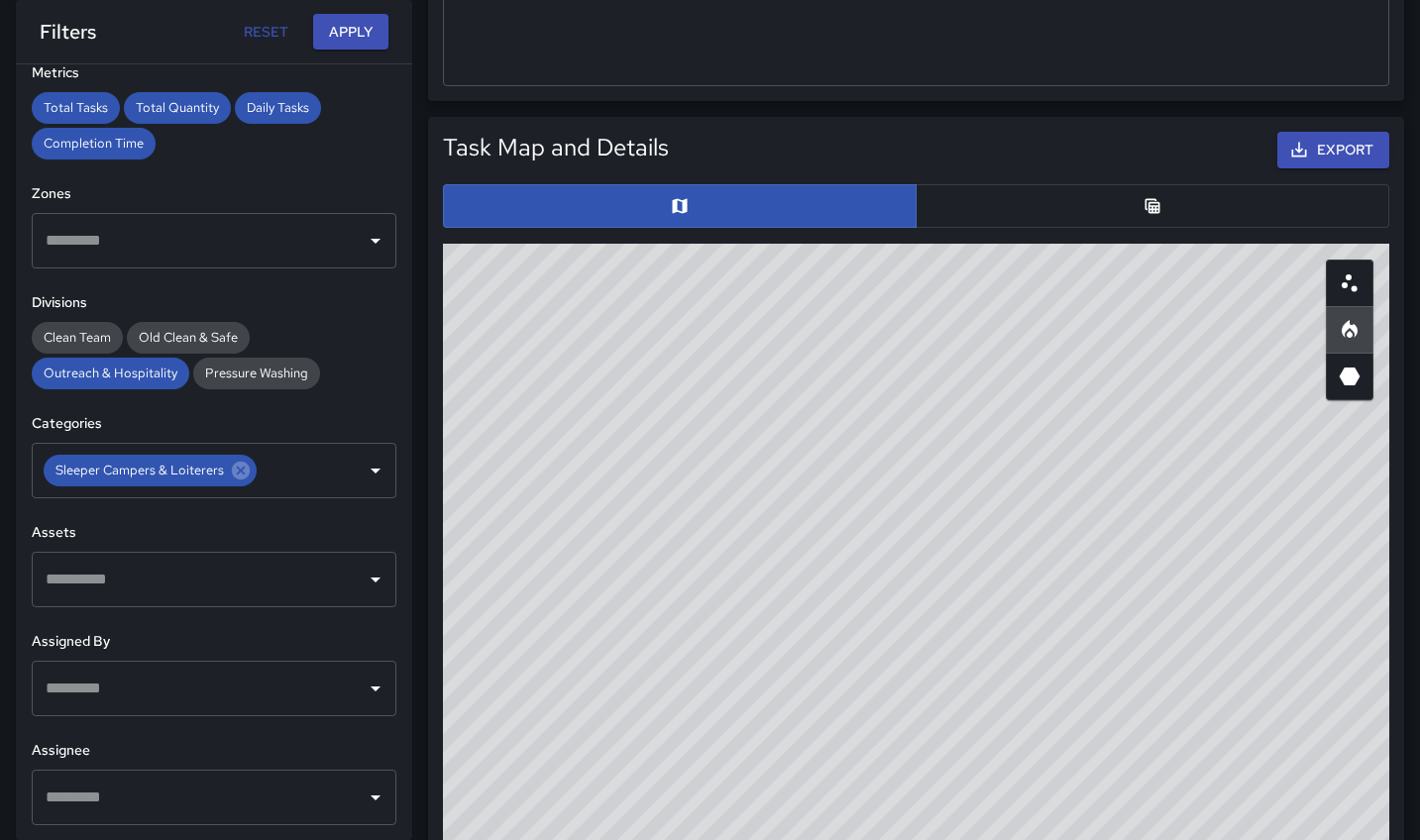 click on "© Mapbox   © OpenStreetMap   Improve this map" at bounding box center [916, 640] 